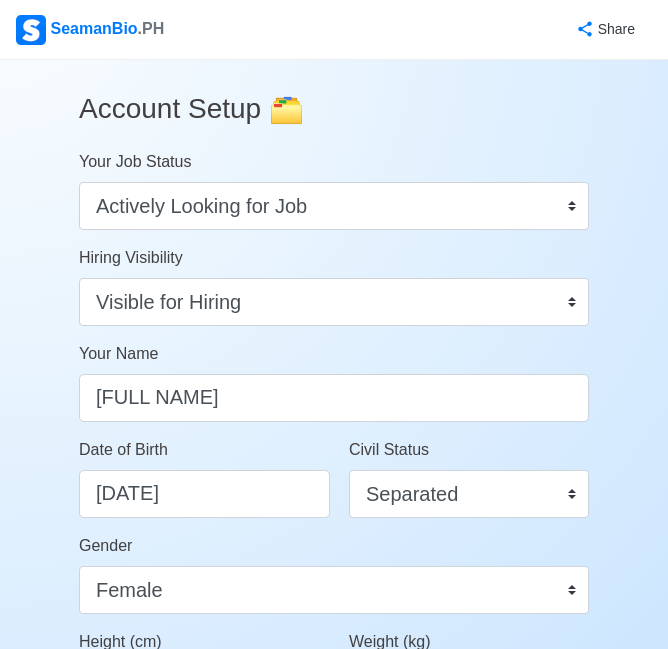 select on "Actively Looking for Job" 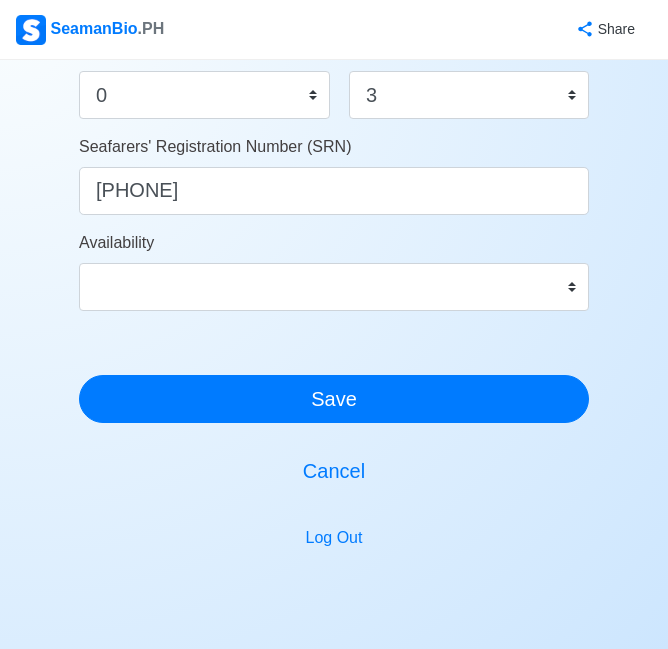 scroll, scrollTop: 1200, scrollLeft: 0, axis: vertical 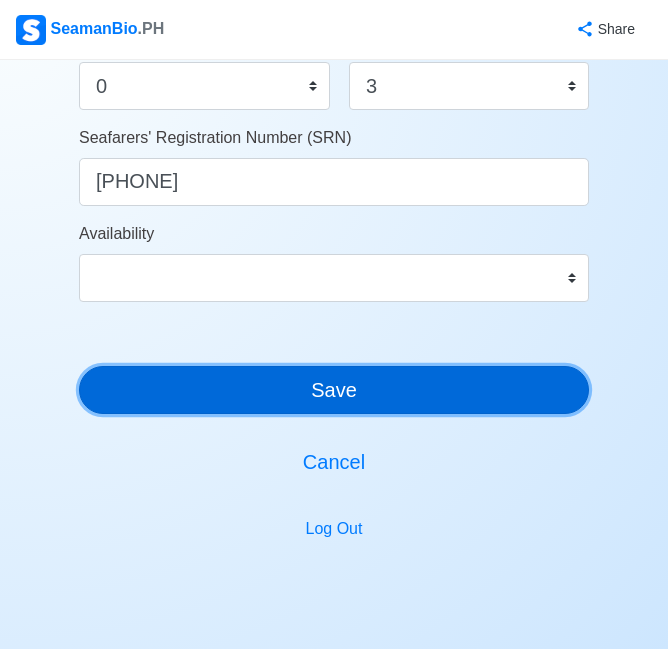 click on "Save" at bounding box center (334, 390) 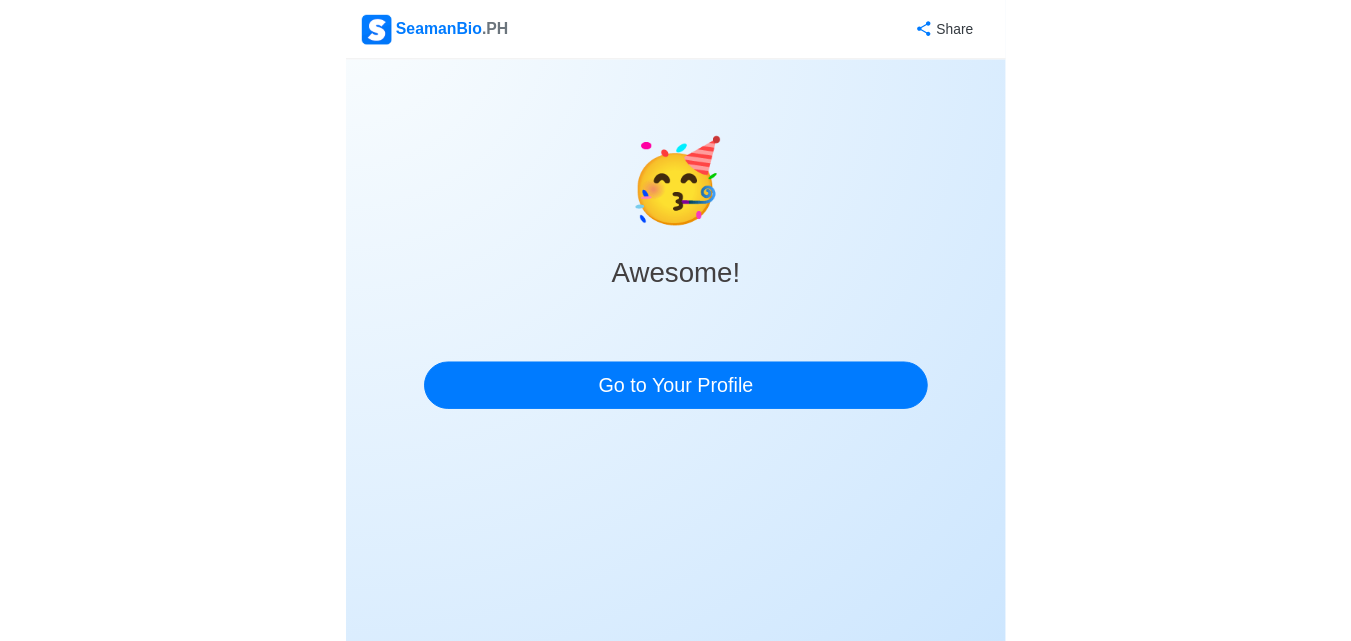 scroll, scrollTop: 0, scrollLeft: 0, axis: both 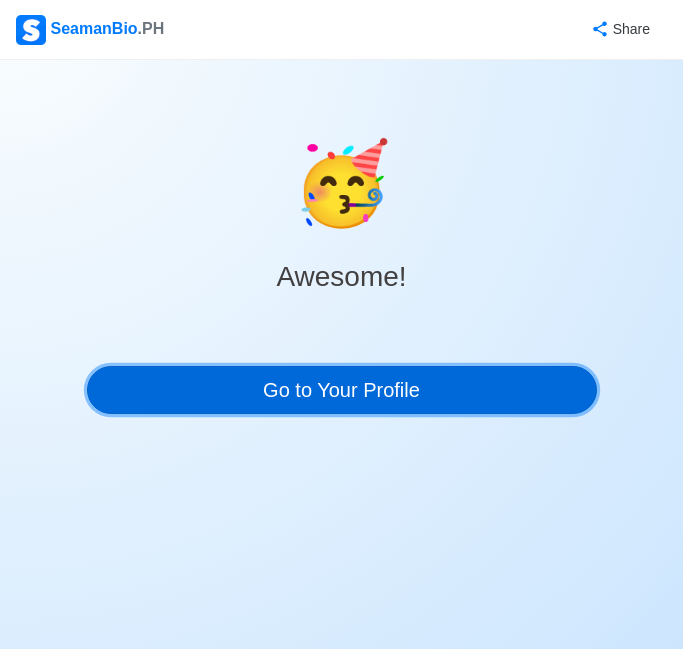click on "Go to Your Profile" at bounding box center (342, 390) 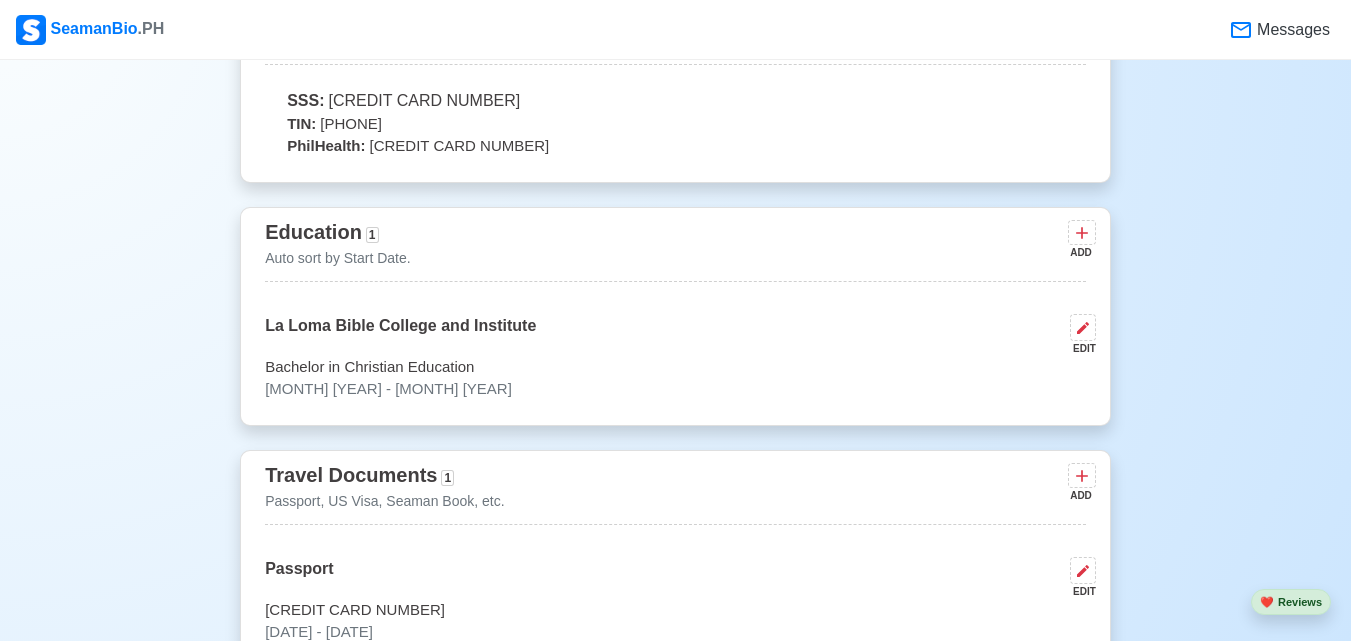 scroll, scrollTop: 1000, scrollLeft: 0, axis: vertical 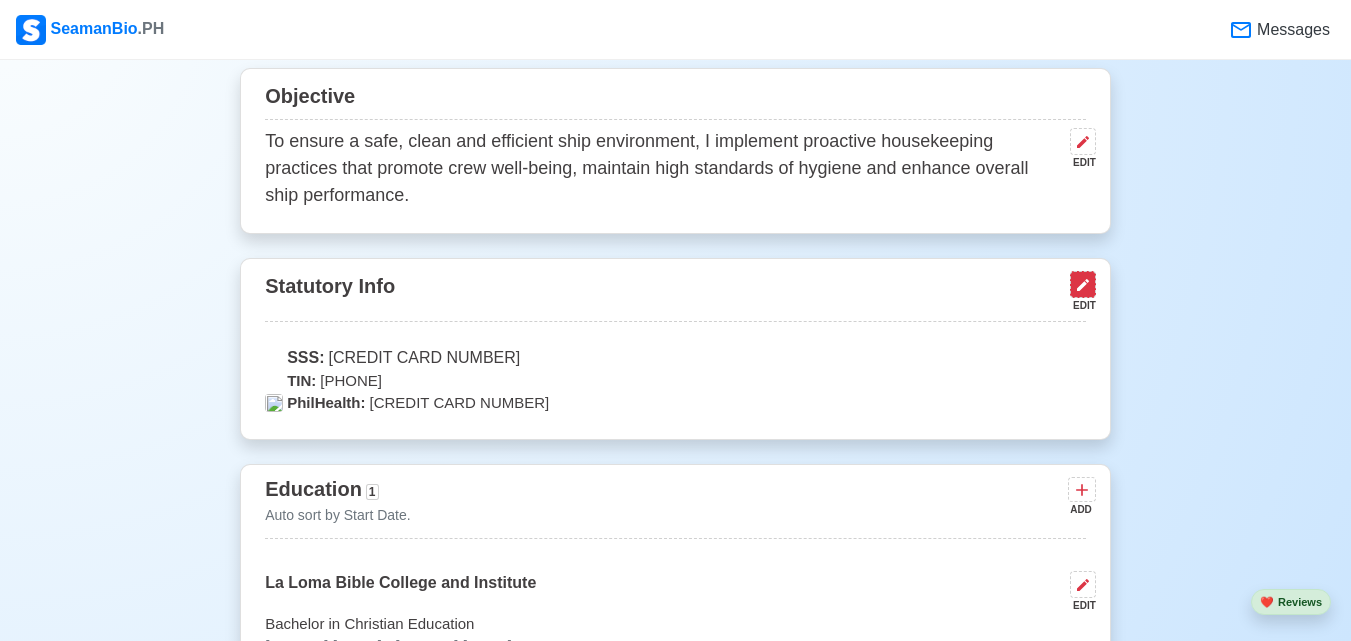click 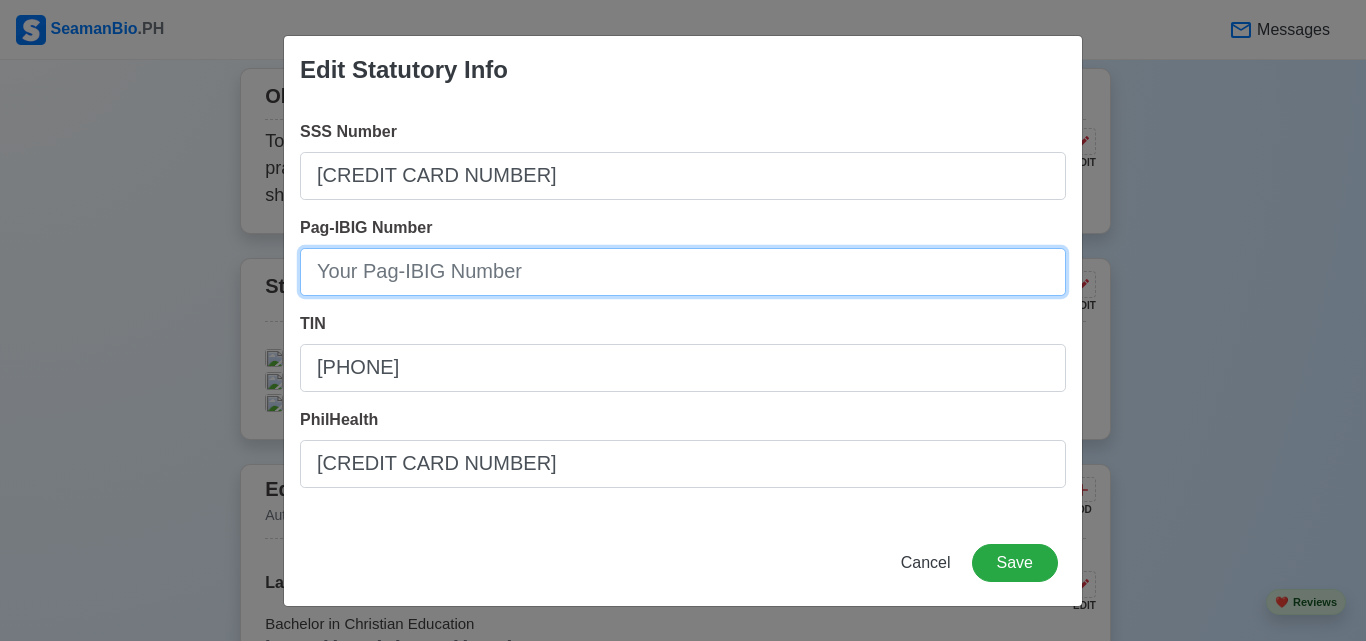 click on "Pag-IBIG Number" at bounding box center [683, 272] 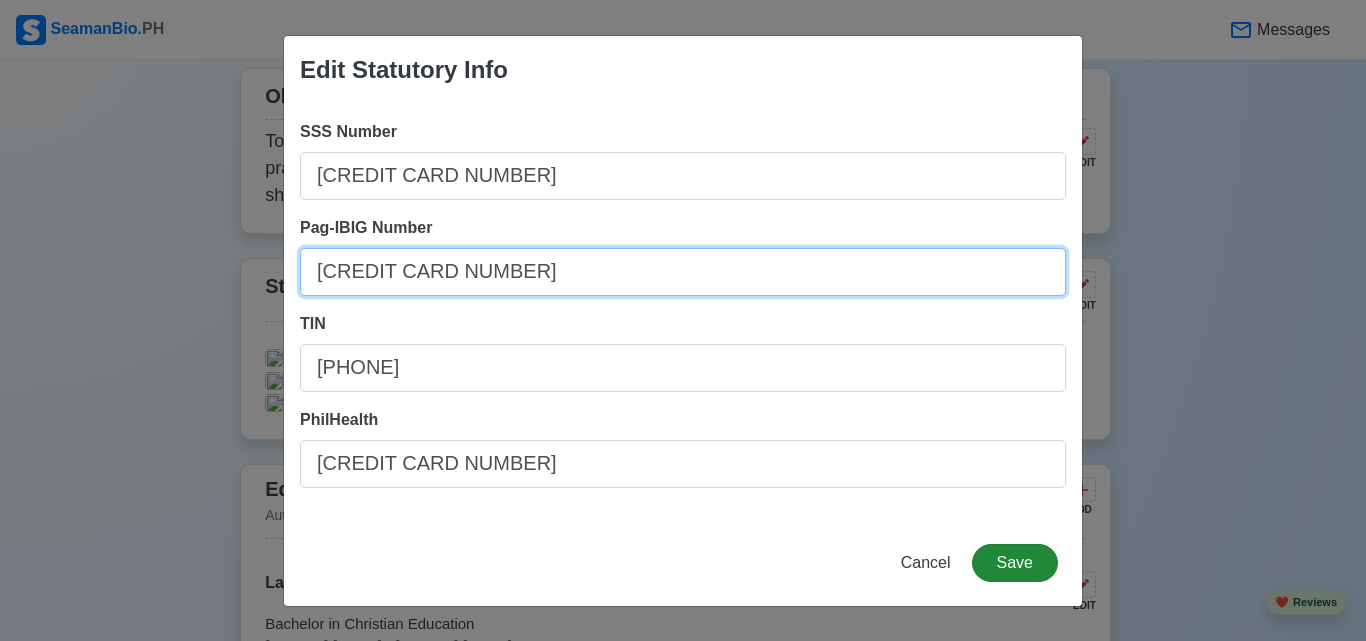 type on "[CREDIT CARD NUMBER]" 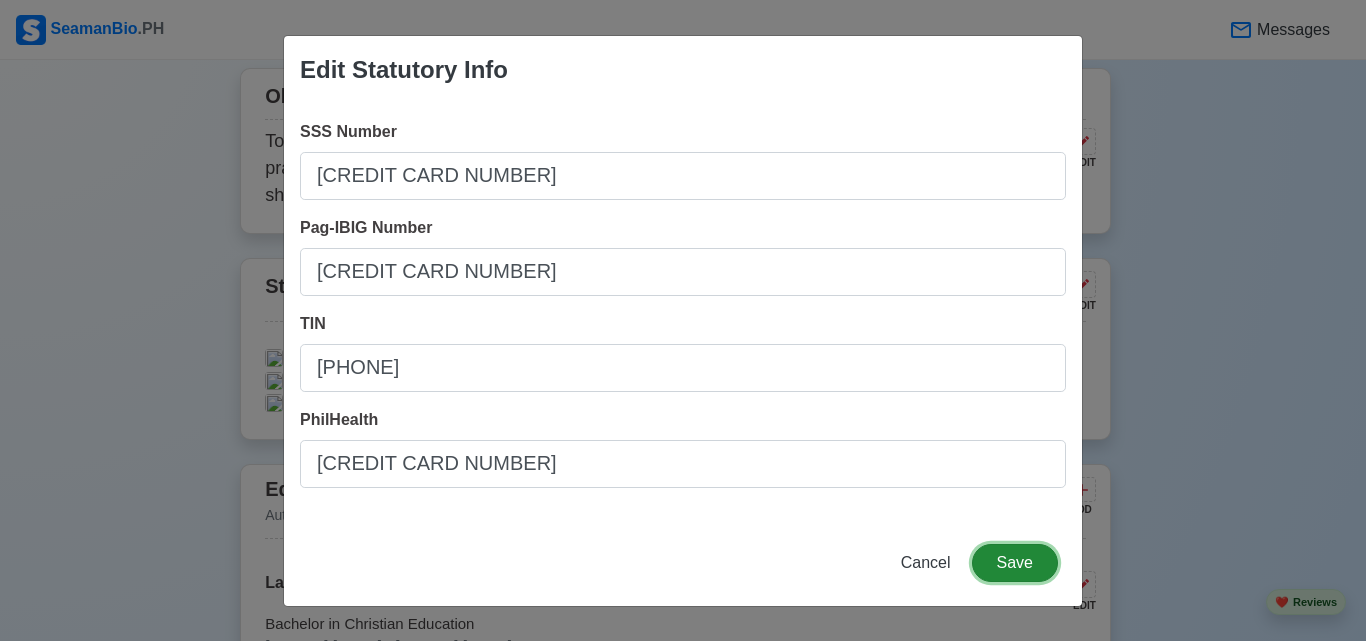 click on "Save" at bounding box center (1015, 563) 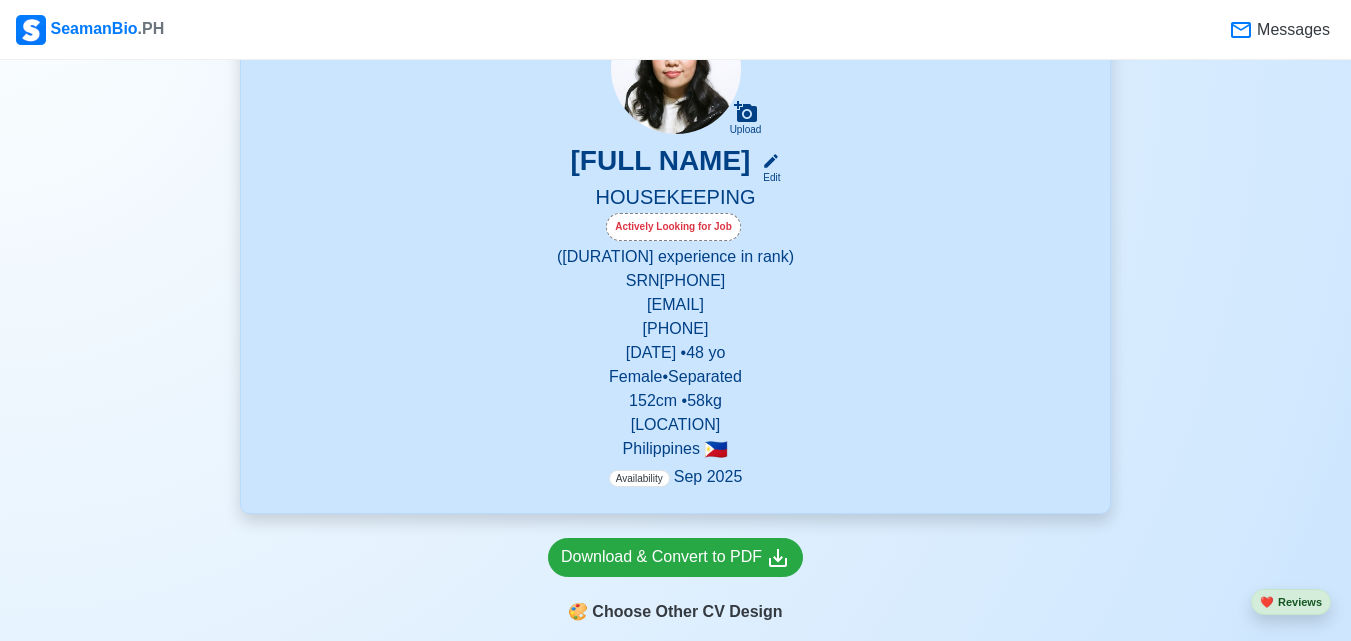 scroll, scrollTop: 400, scrollLeft: 0, axis: vertical 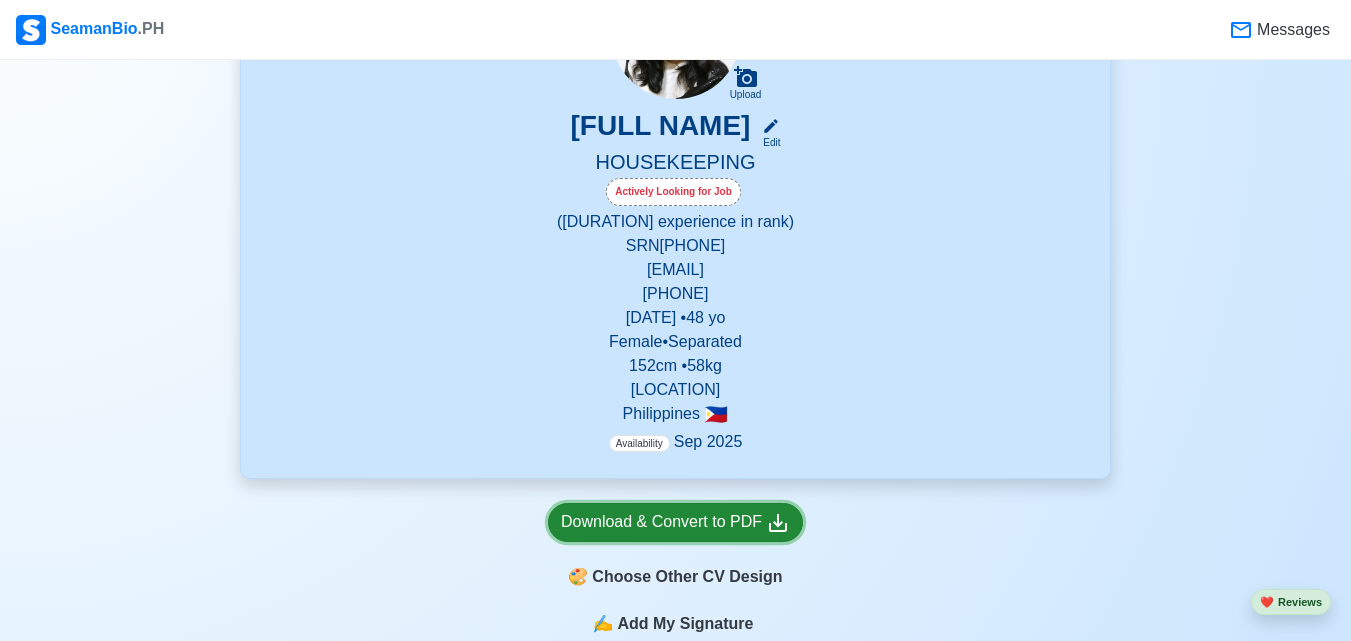 click on "Download & Convert to PDF" at bounding box center (675, 522) 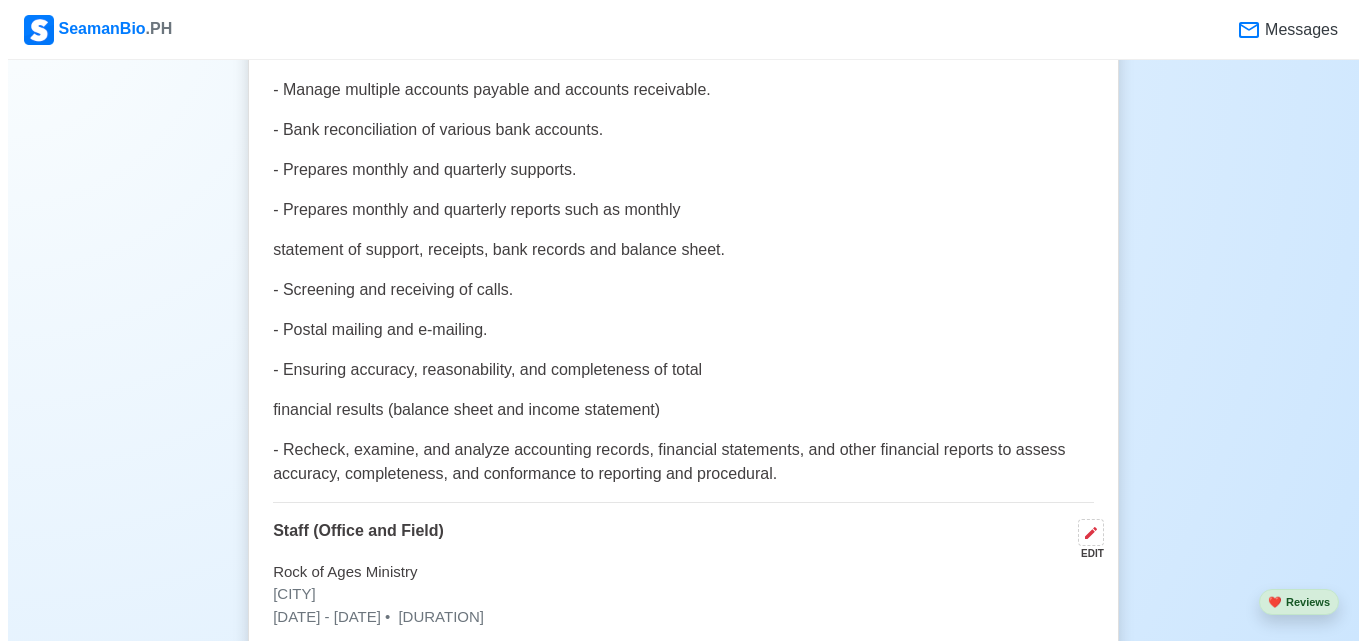 scroll, scrollTop: 4200, scrollLeft: 0, axis: vertical 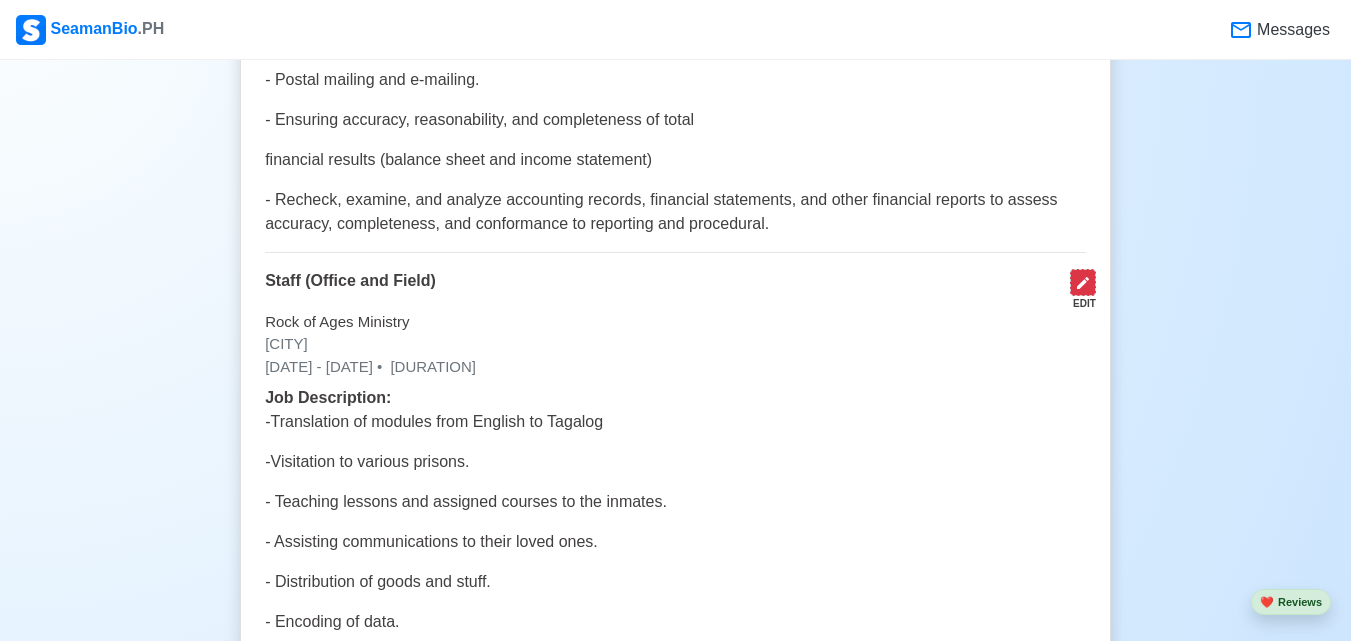 click 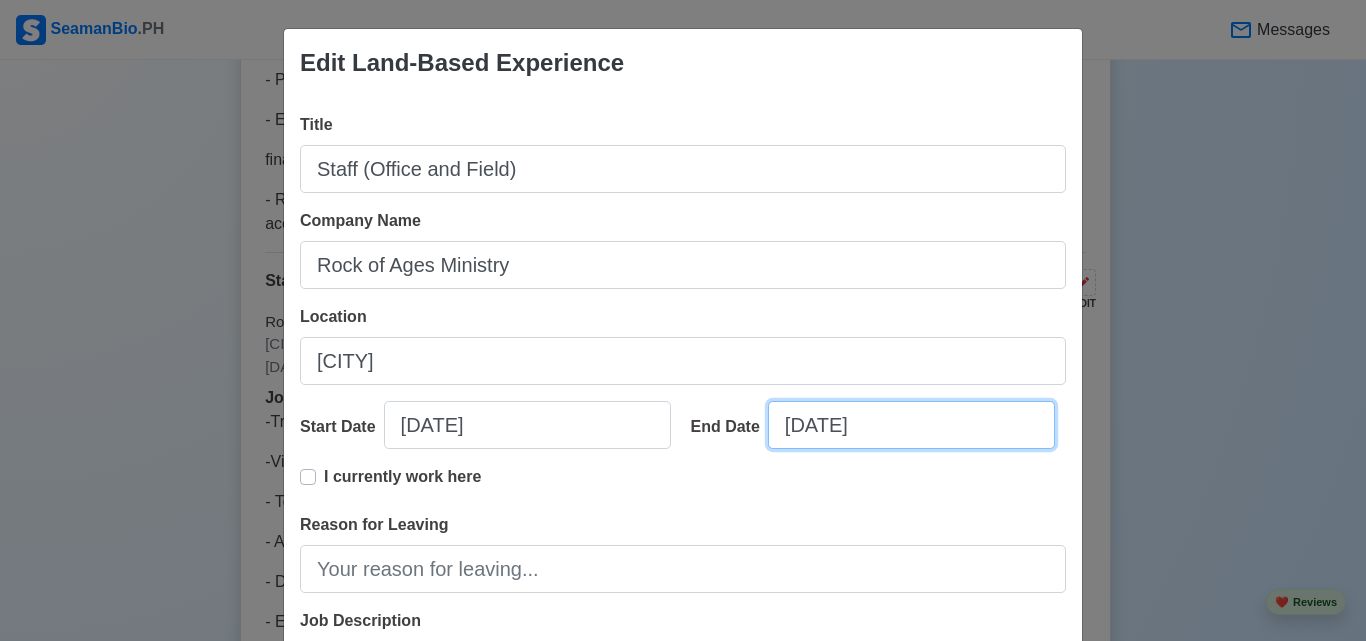 select on "****" 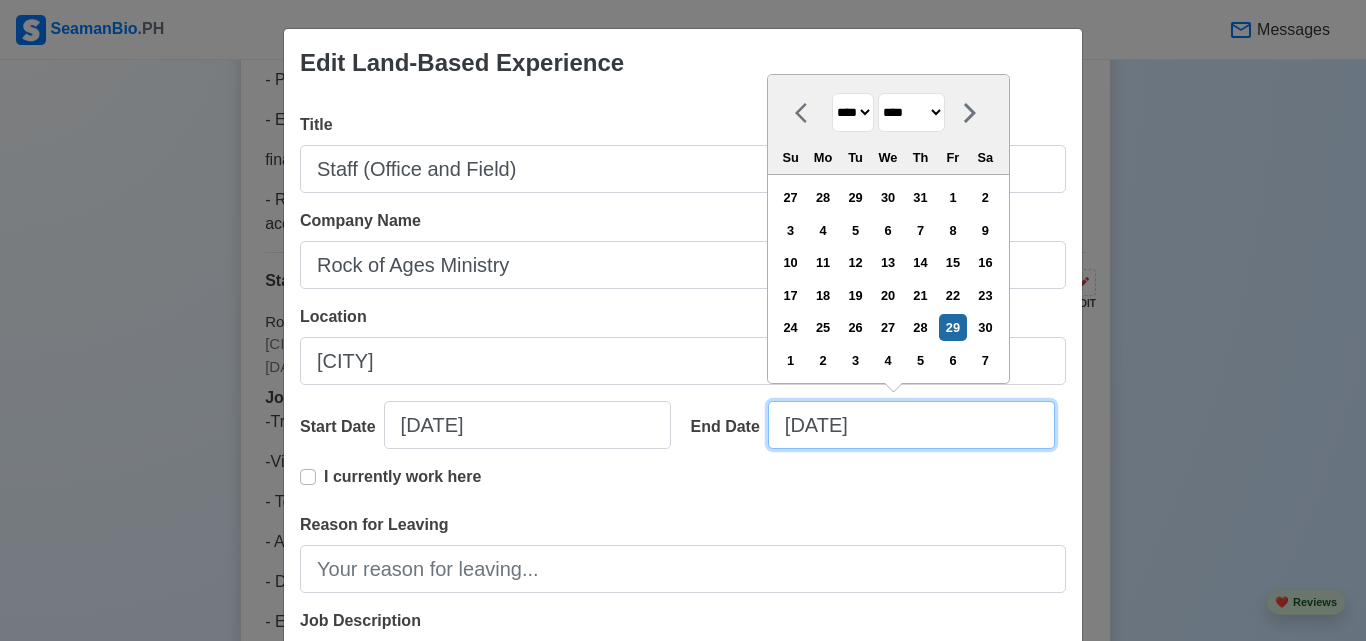 click on "[DATE]" at bounding box center (911, 425) 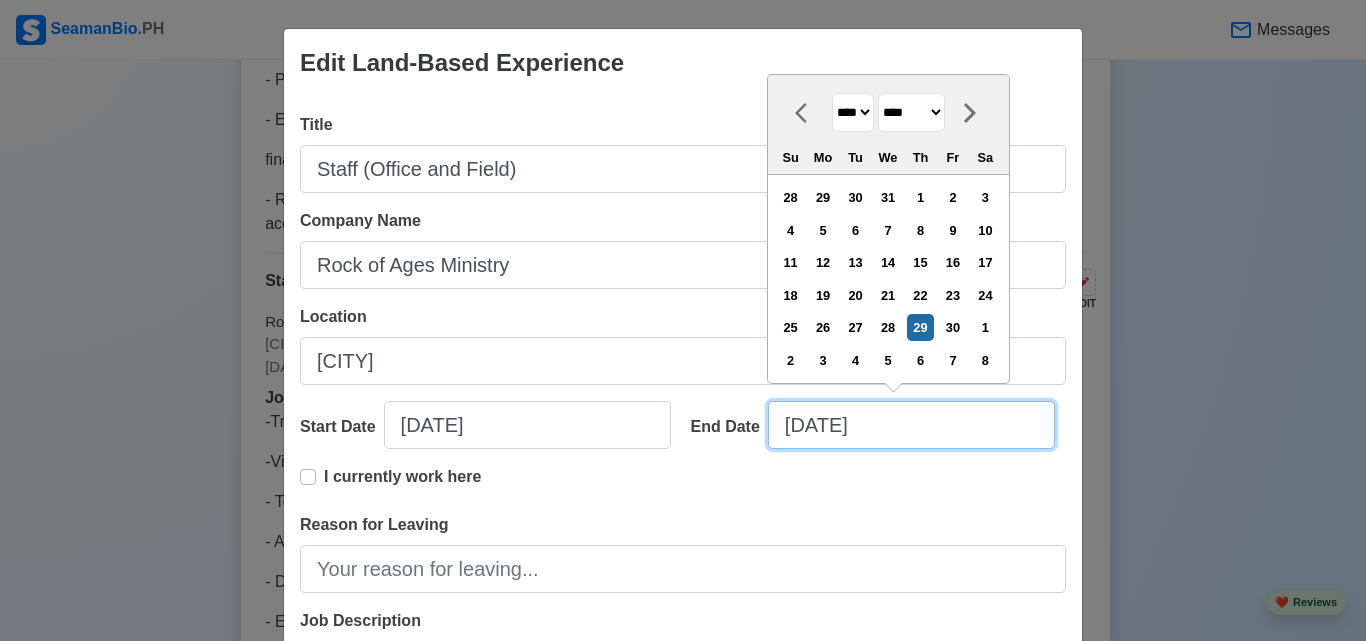 type on "[DATE]" 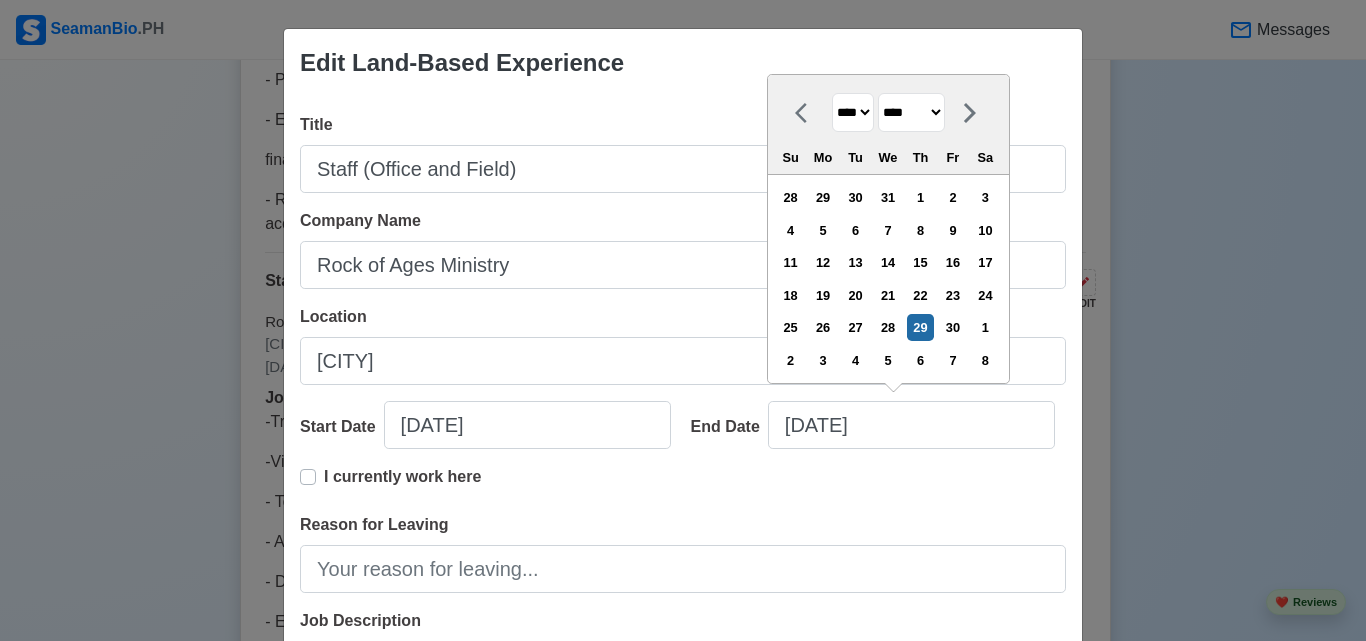 click on "I currently work here" at bounding box center (683, 489) 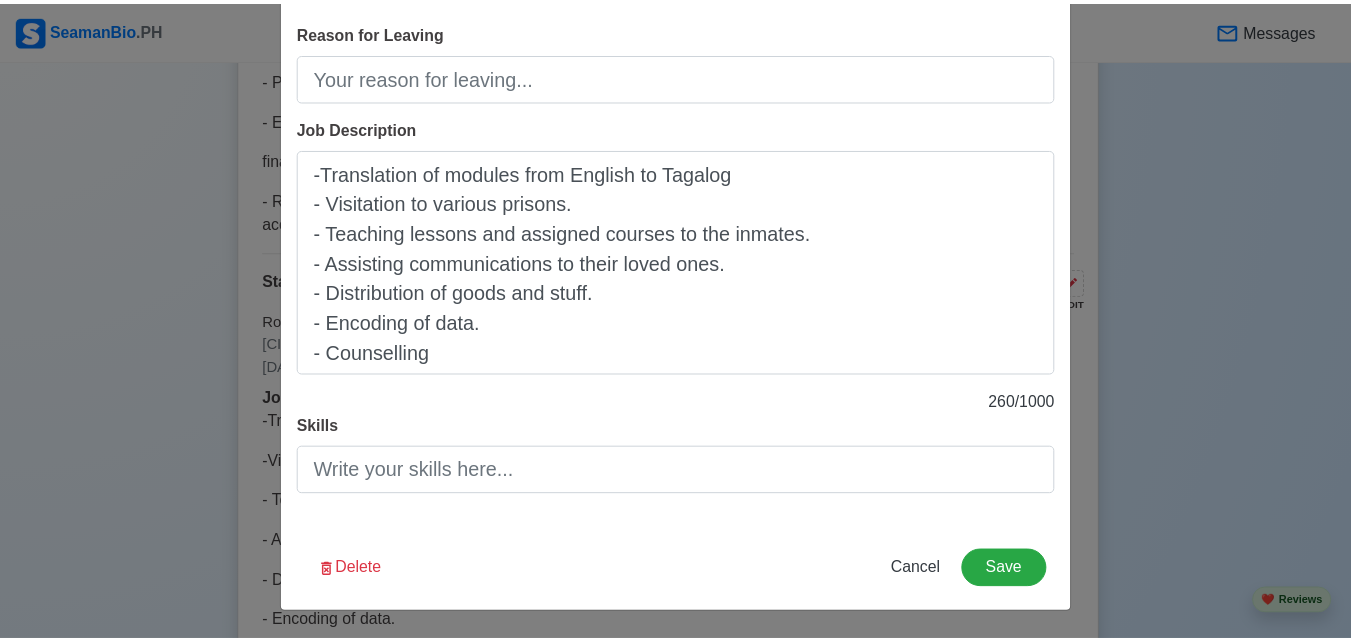 scroll, scrollTop: 493, scrollLeft: 0, axis: vertical 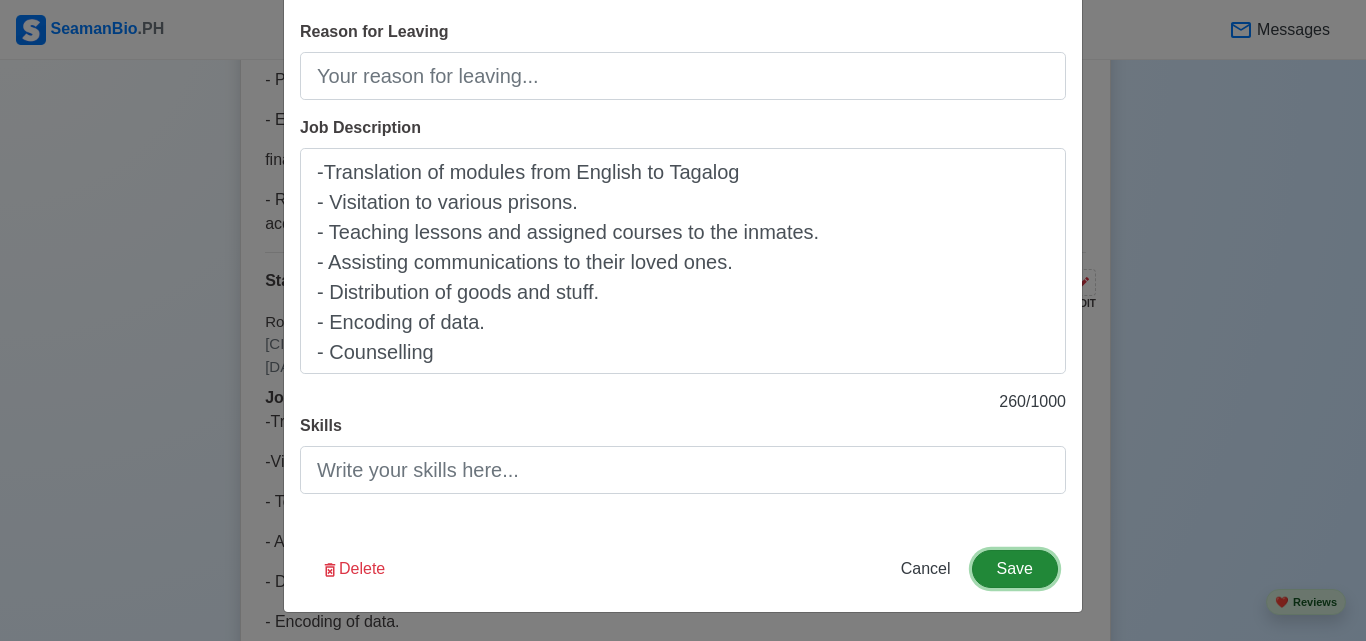 click on "Save" at bounding box center [1015, 569] 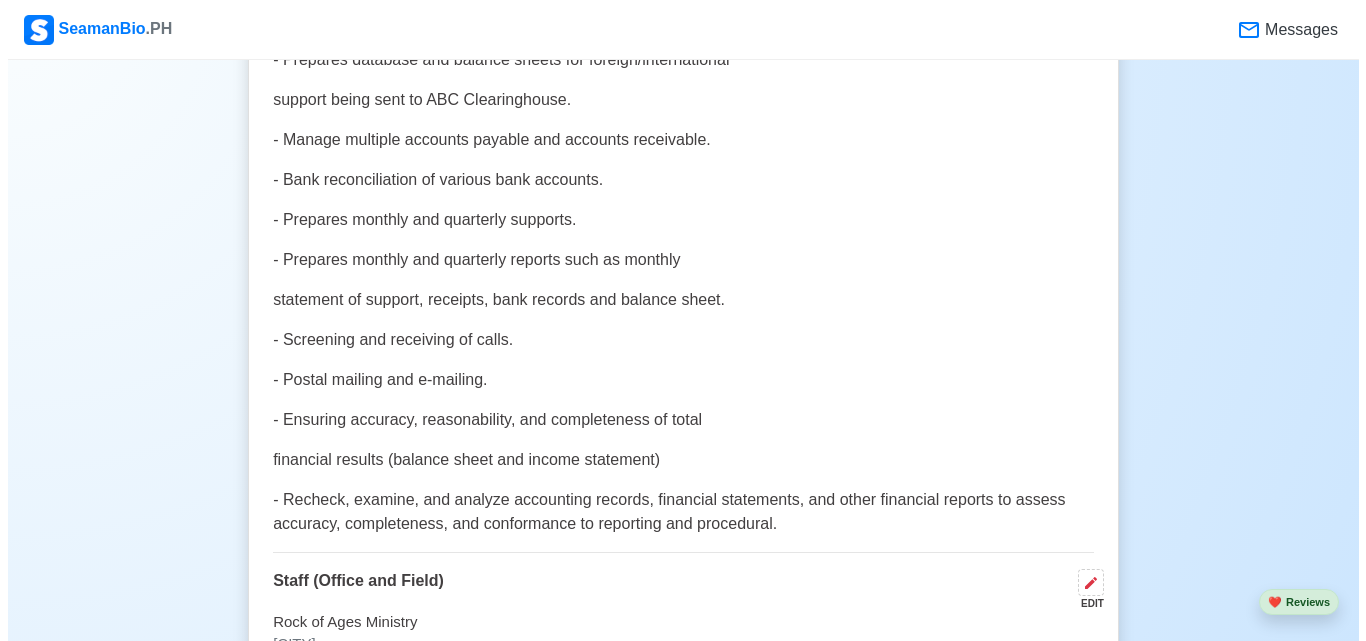 scroll, scrollTop: 3700, scrollLeft: 0, axis: vertical 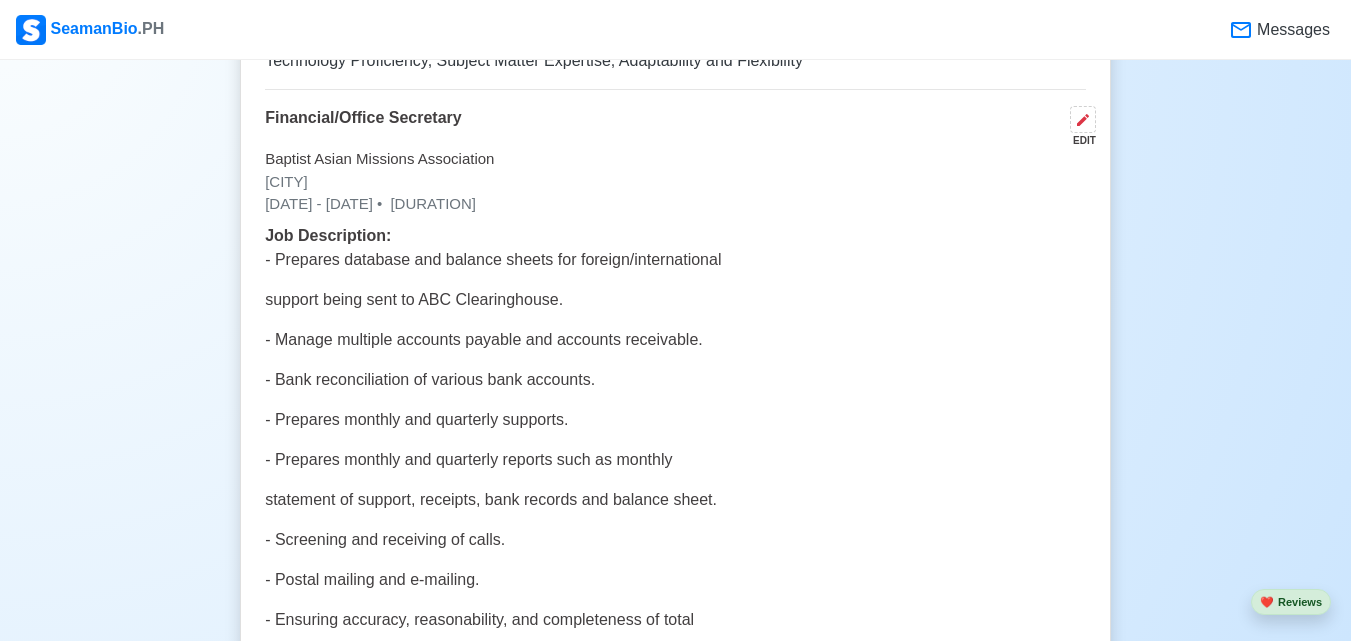 click on "EDIT" at bounding box center (1079, 140) 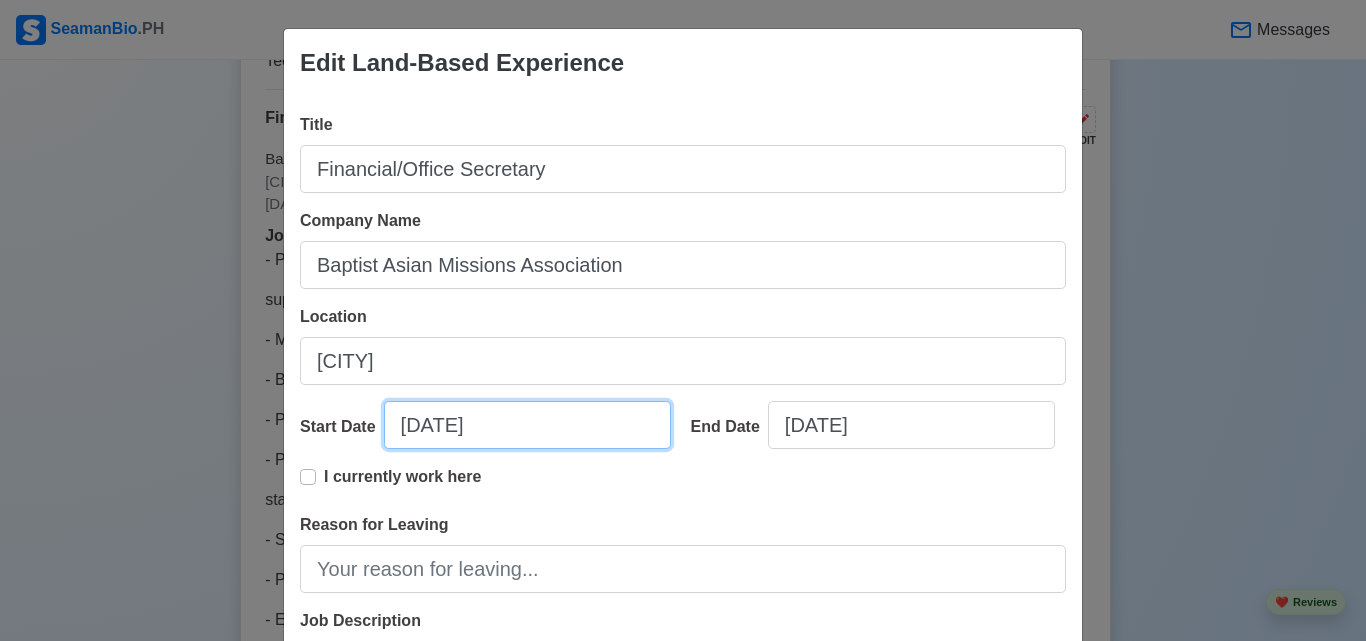 select on "****" 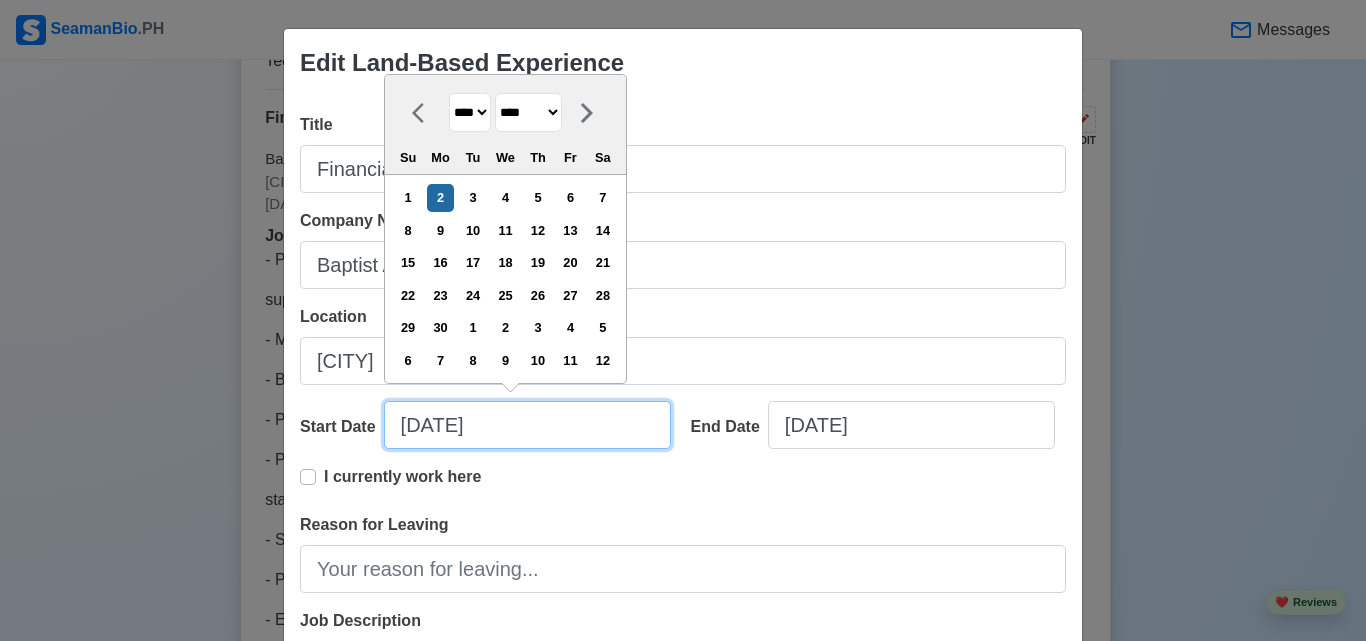 click on "[DATE]" at bounding box center (527, 425) 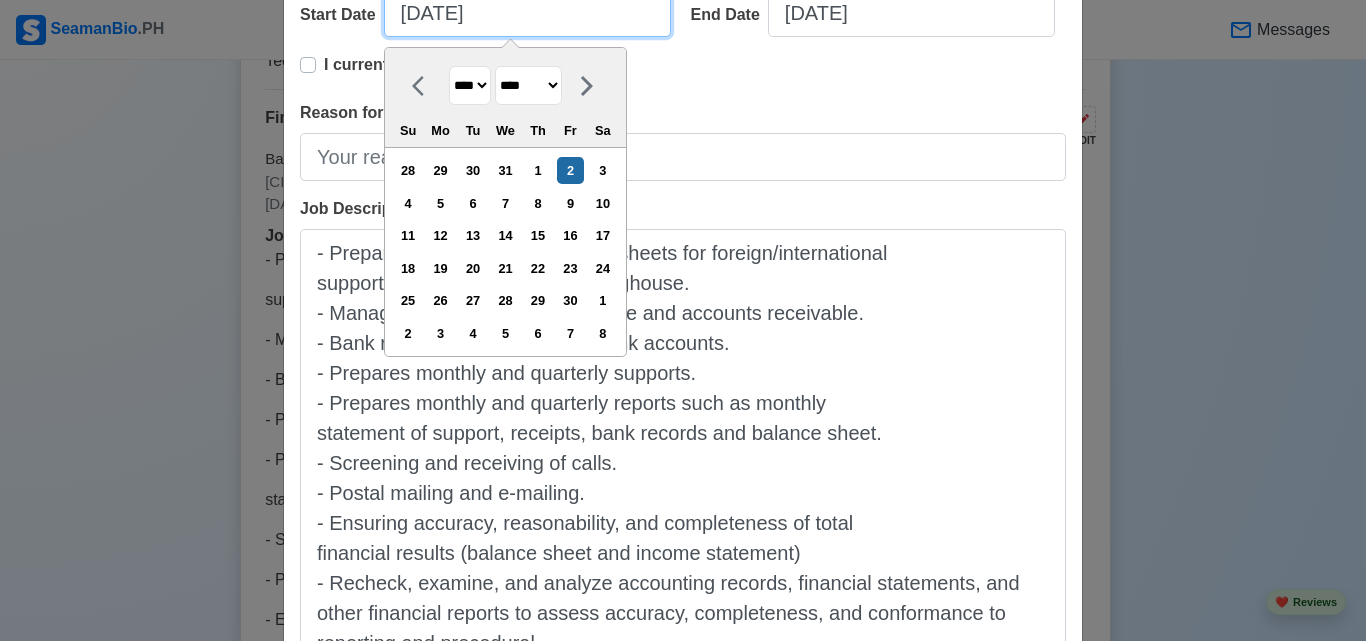 scroll, scrollTop: 103, scrollLeft: 0, axis: vertical 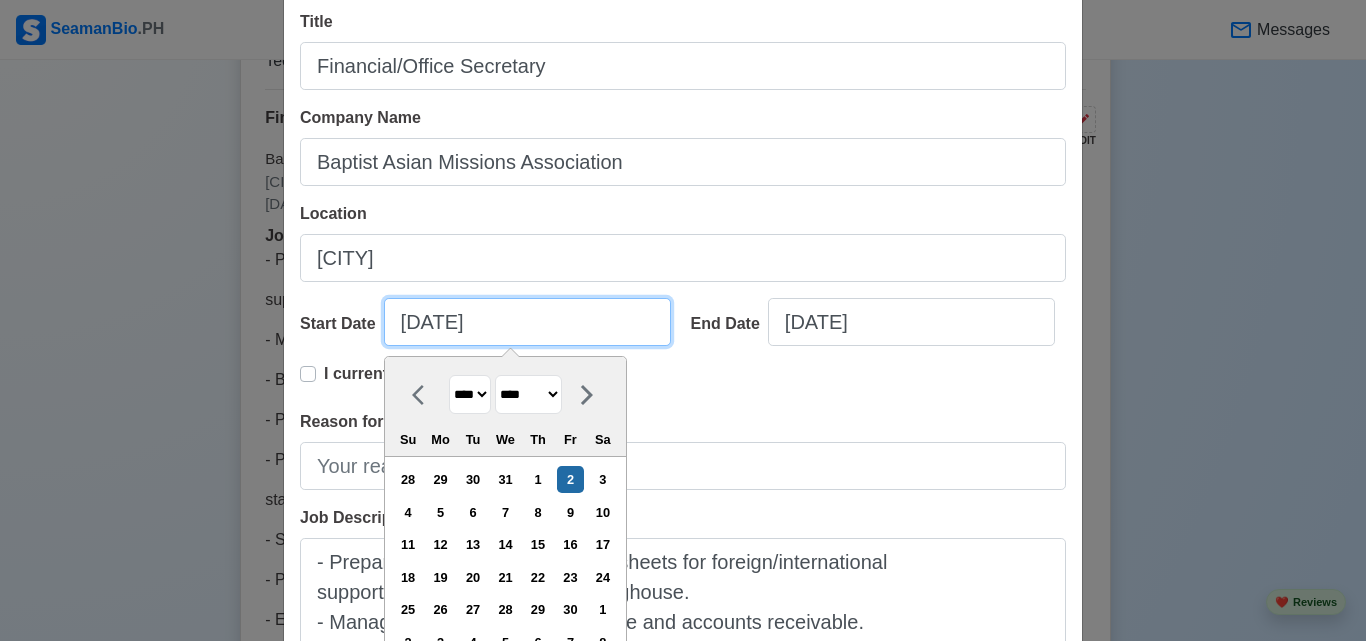 click on "[DATE]" at bounding box center (527, 322) 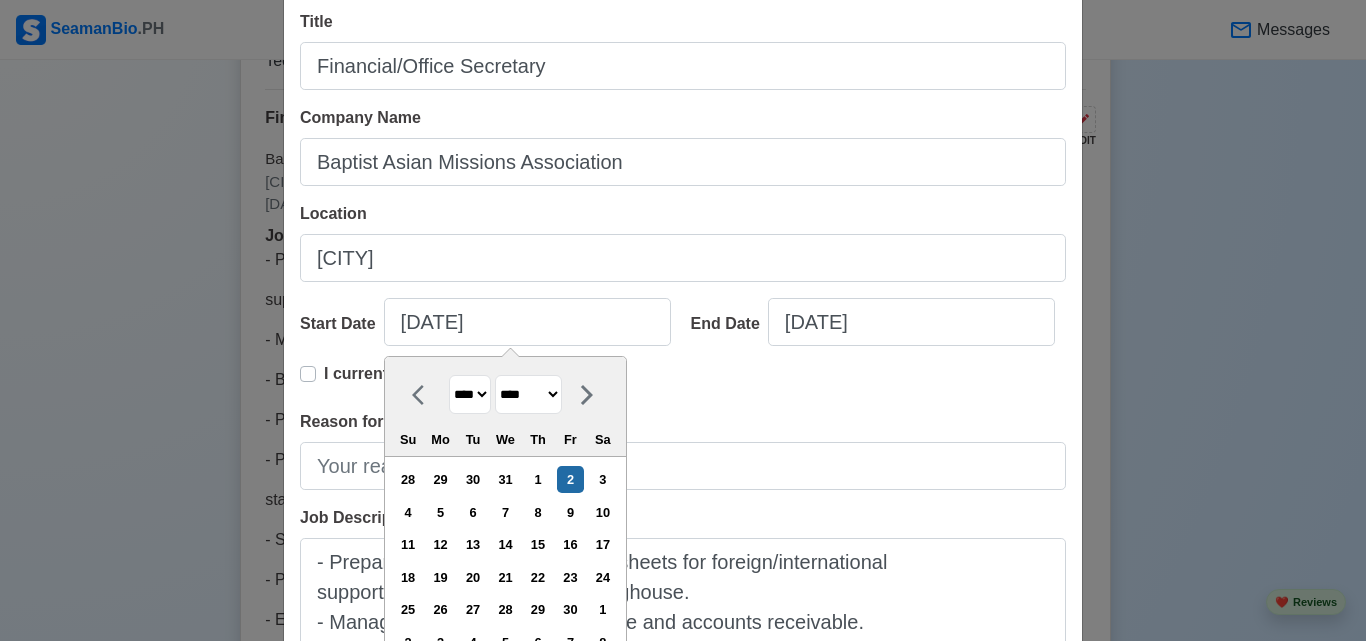 click on "******* ******** ***** ***** *** **** **** ****** ********* ******* ******** ********" at bounding box center [528, 394] 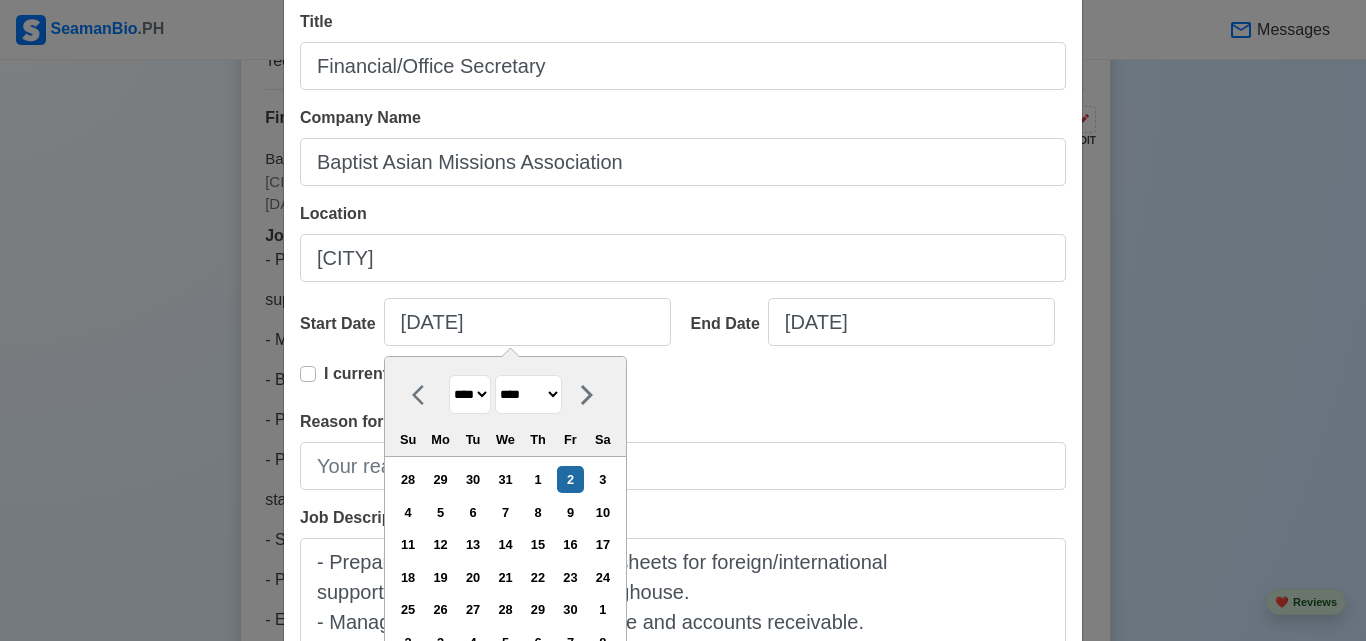 select on "****" 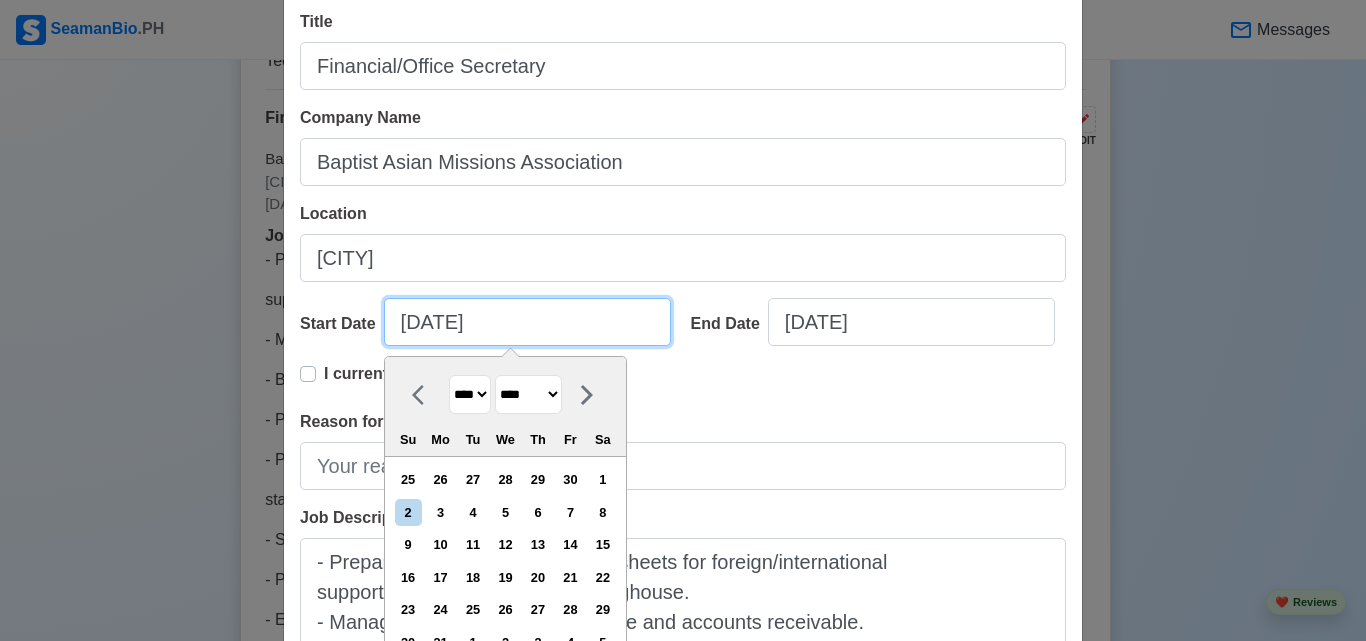 click on "[DATE]" at bounding box center (527, 322) 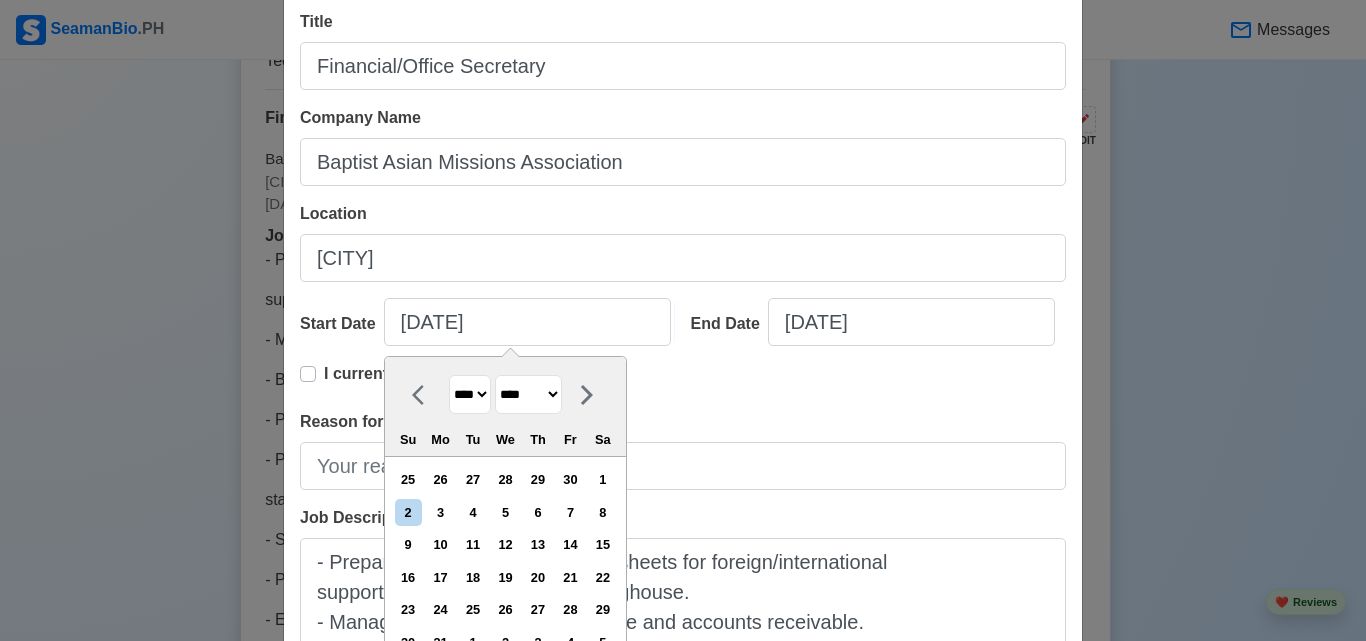 click on "Reason for Leaving" at bounding box center (683, 450) 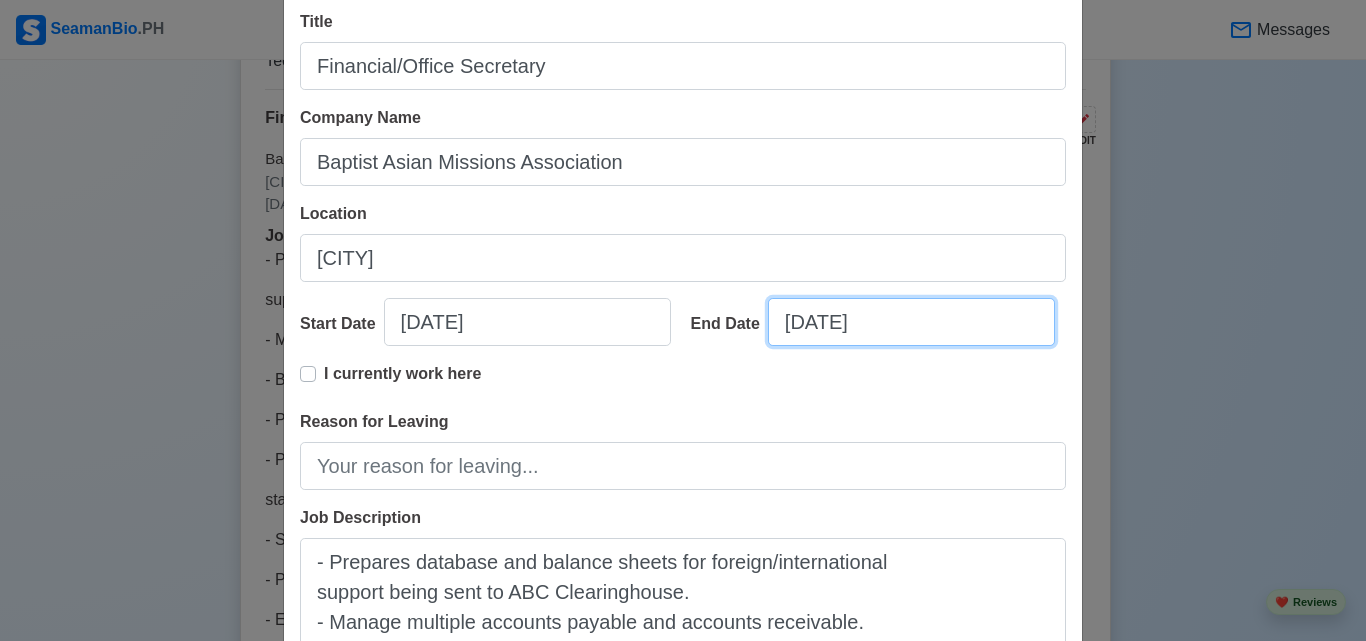click on "[DATE]" at bounding box center (911, 322) 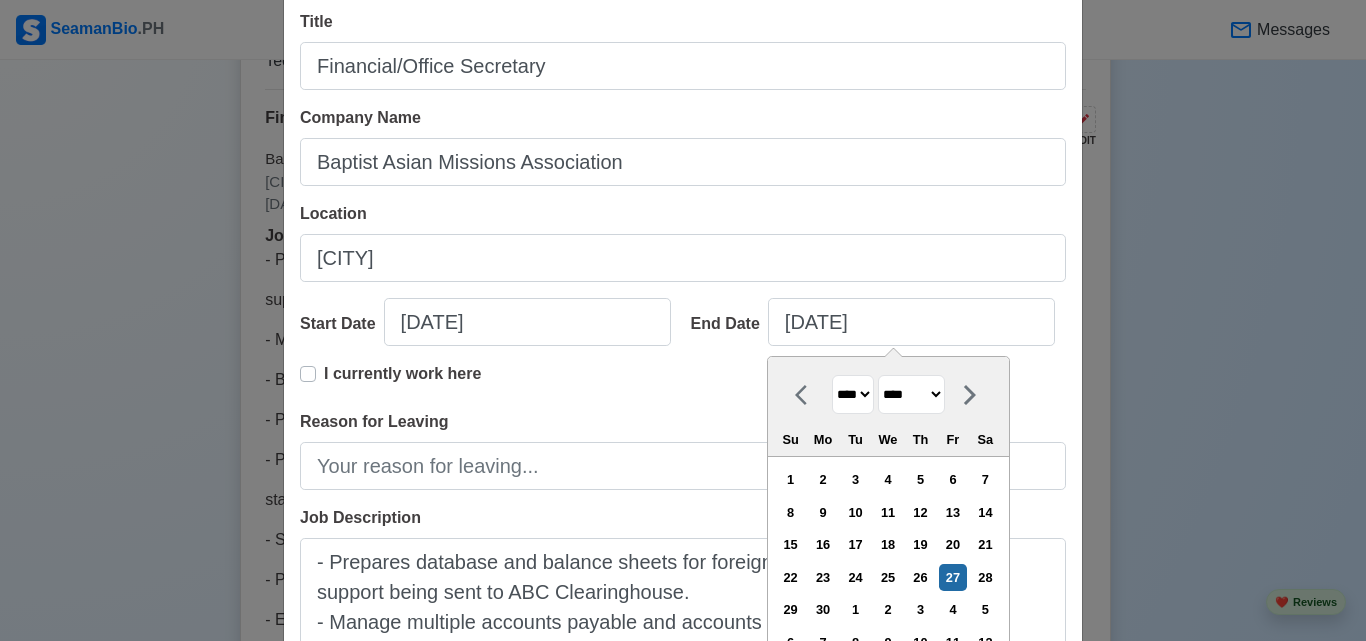 click on "Reason for Leaving" at bounding box center [683, 450] 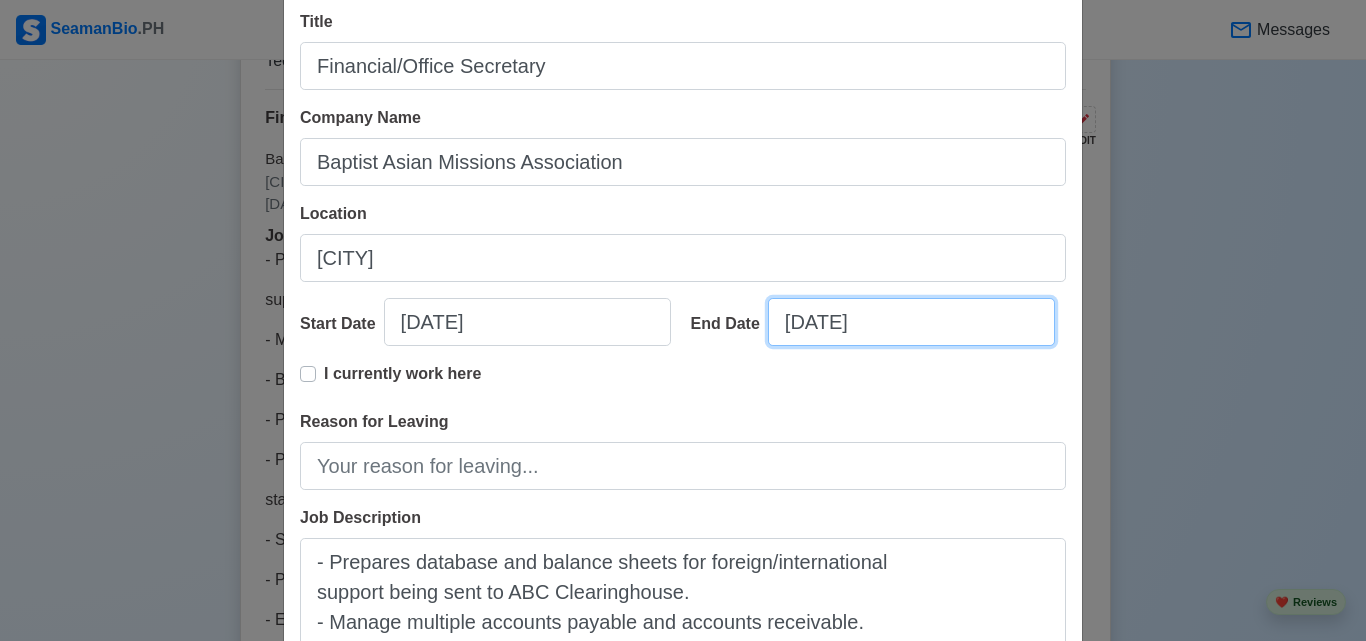 select on "****" 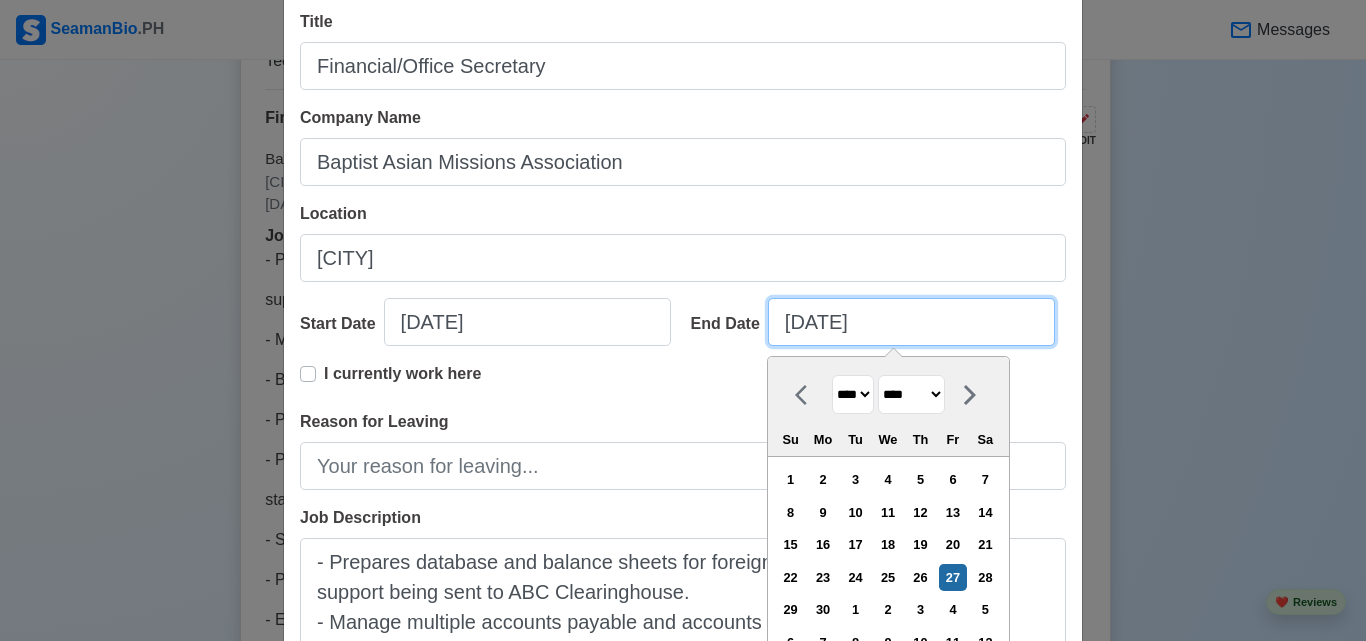 click on "[DATE]" at bounding box center (911, 322) 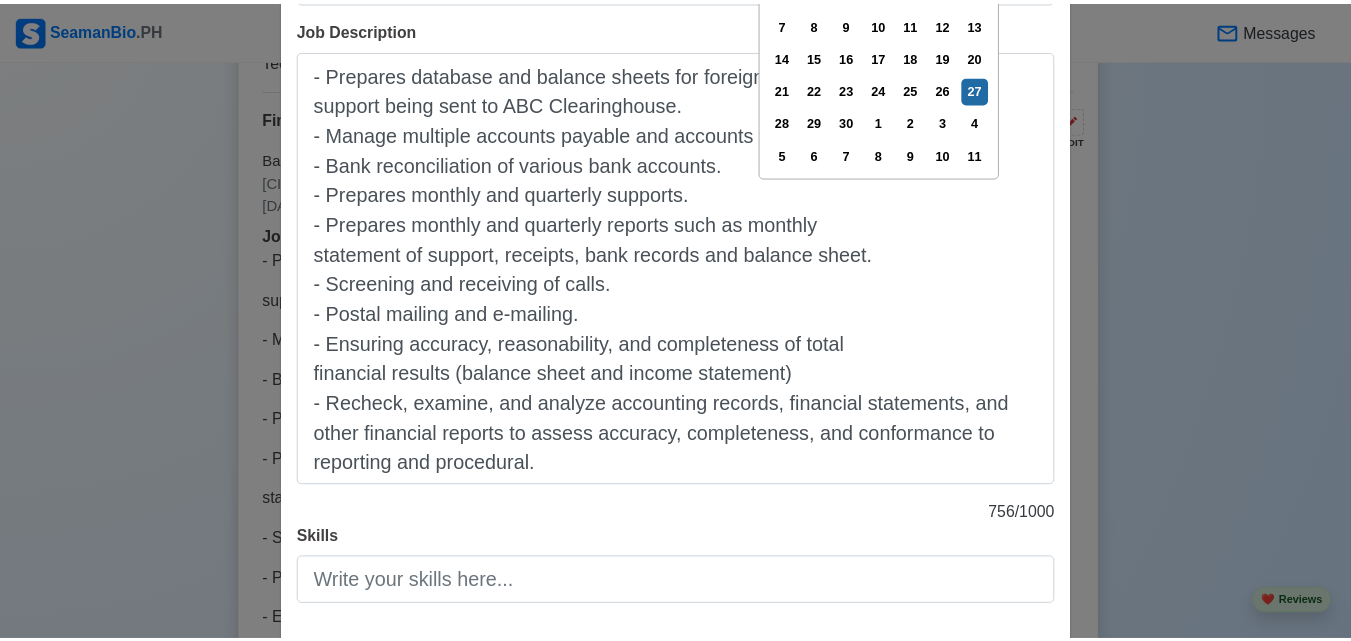 scroll, scrollTop: 703, scrollLeft: 0, axis: vertical 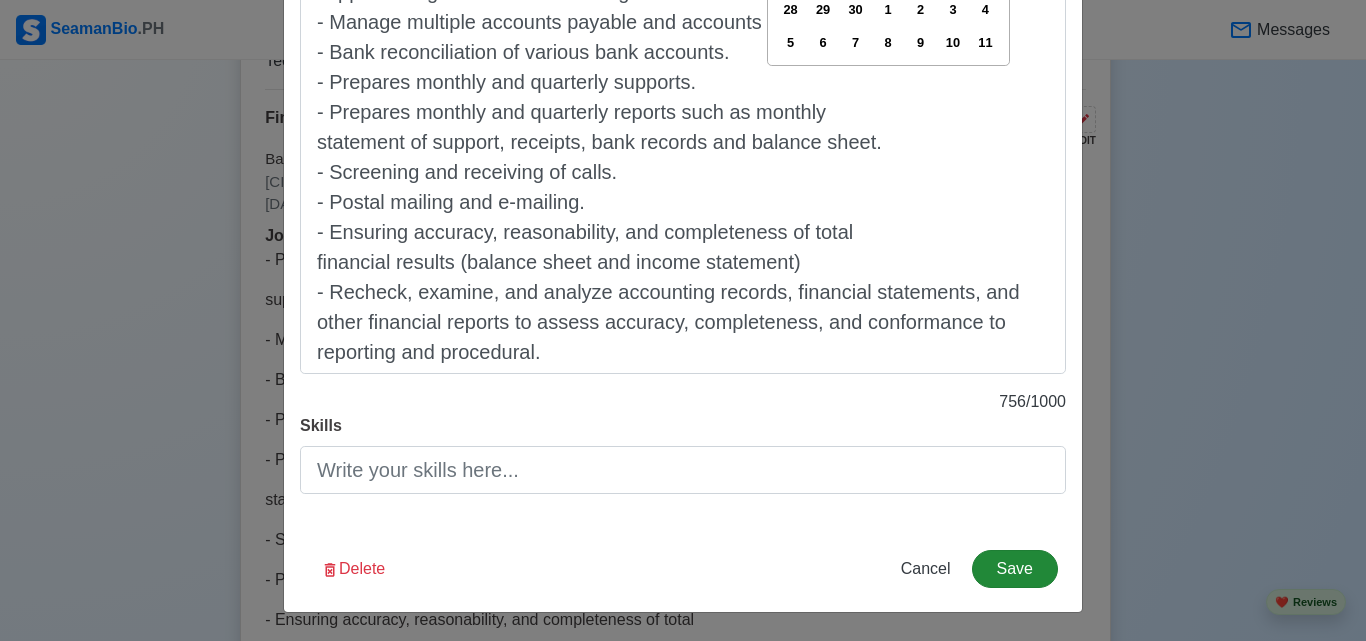 type on "[DATE]" 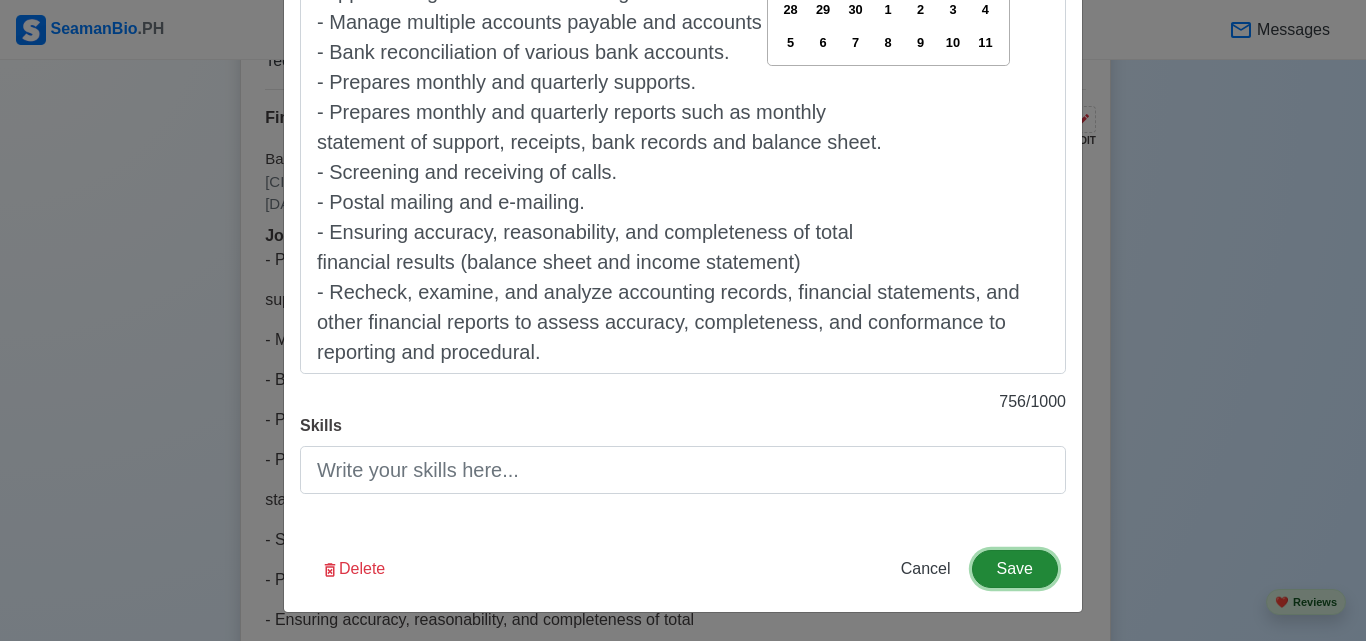 click on "Save" at bounding box center (1015, 569) 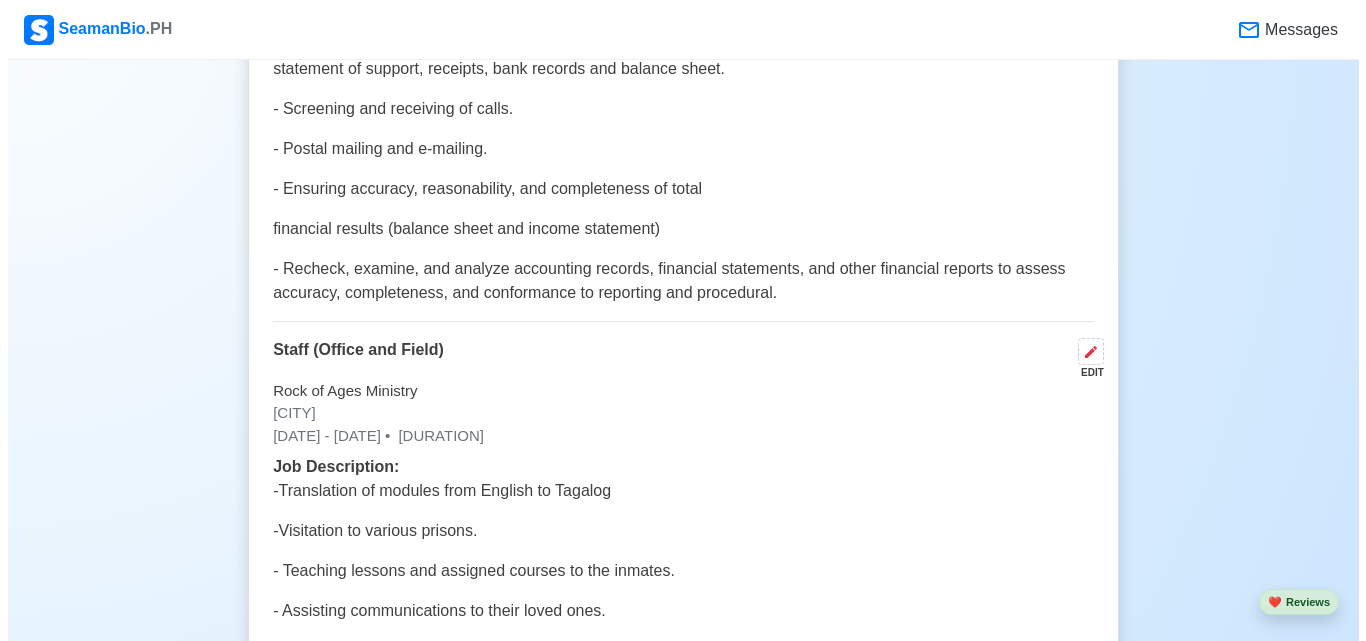 scroll, scrollTop: 4300, scrollLeft: 0, axis: vertical 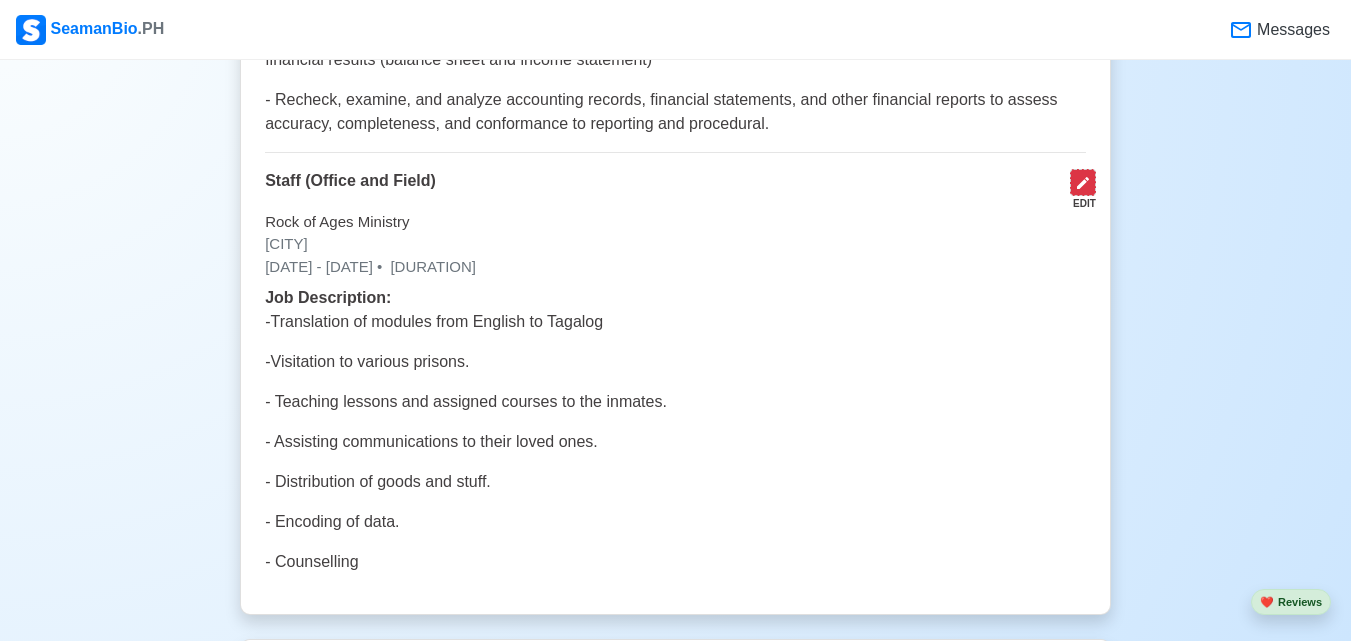 click 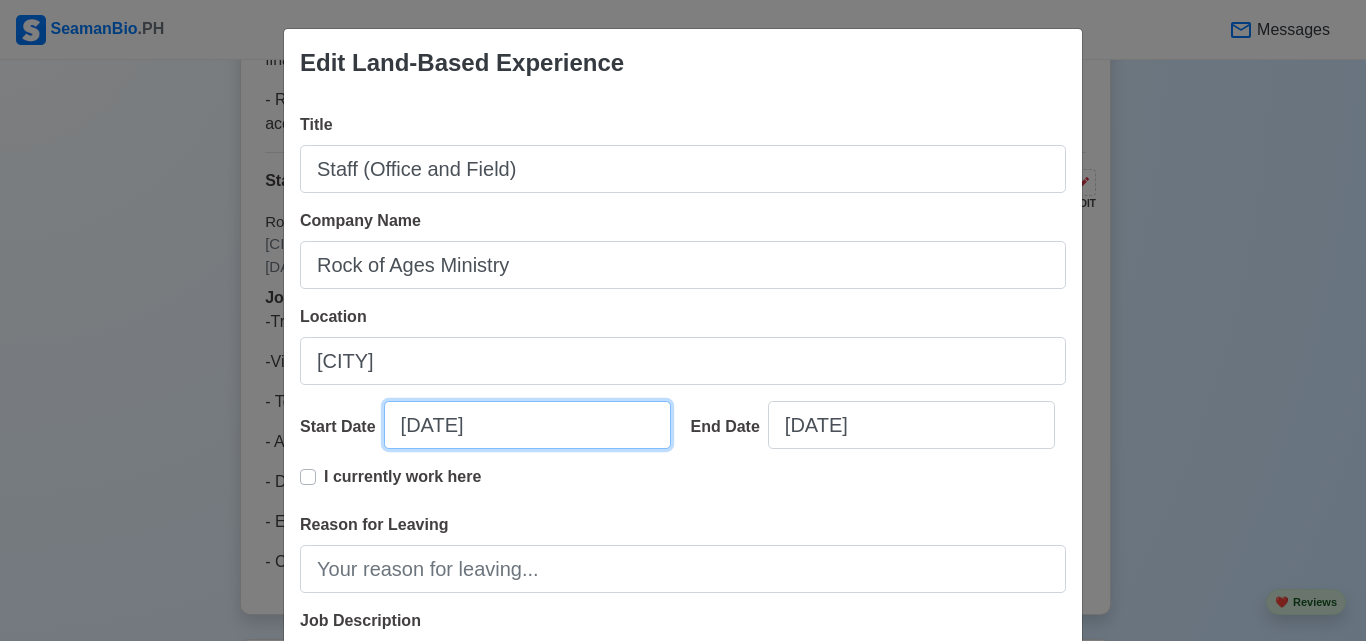 select on "****" 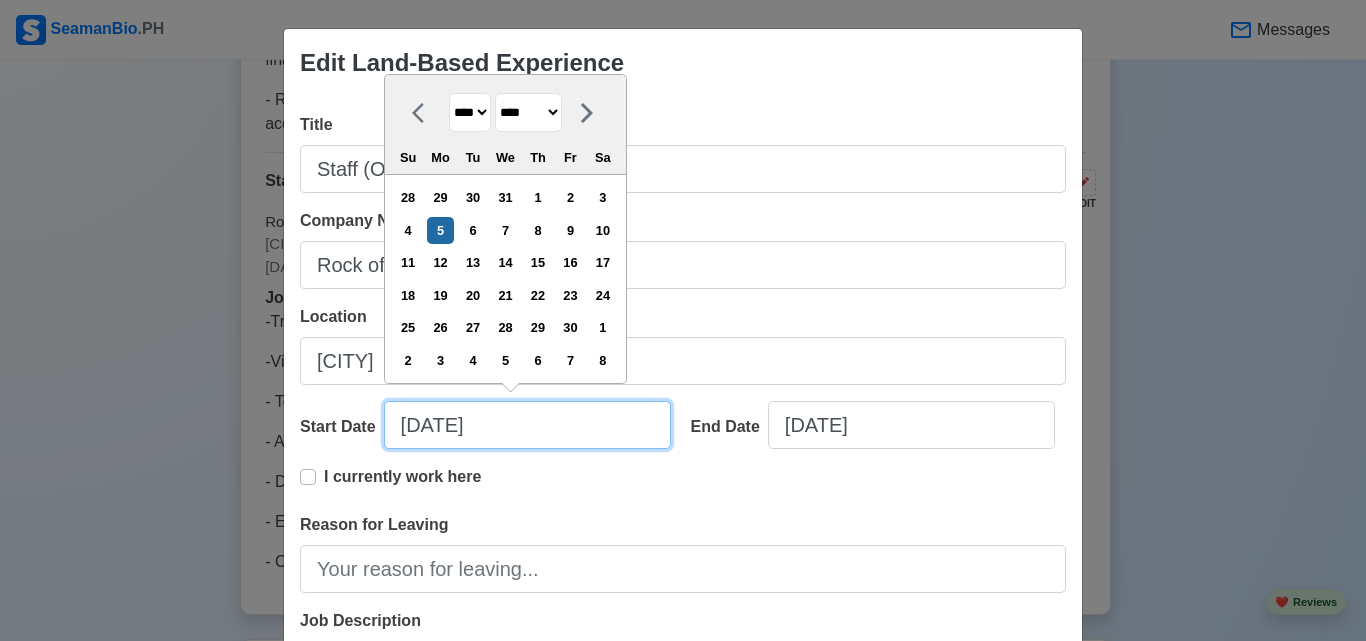 click on "[DATE]" at bounding box center [527, 425] 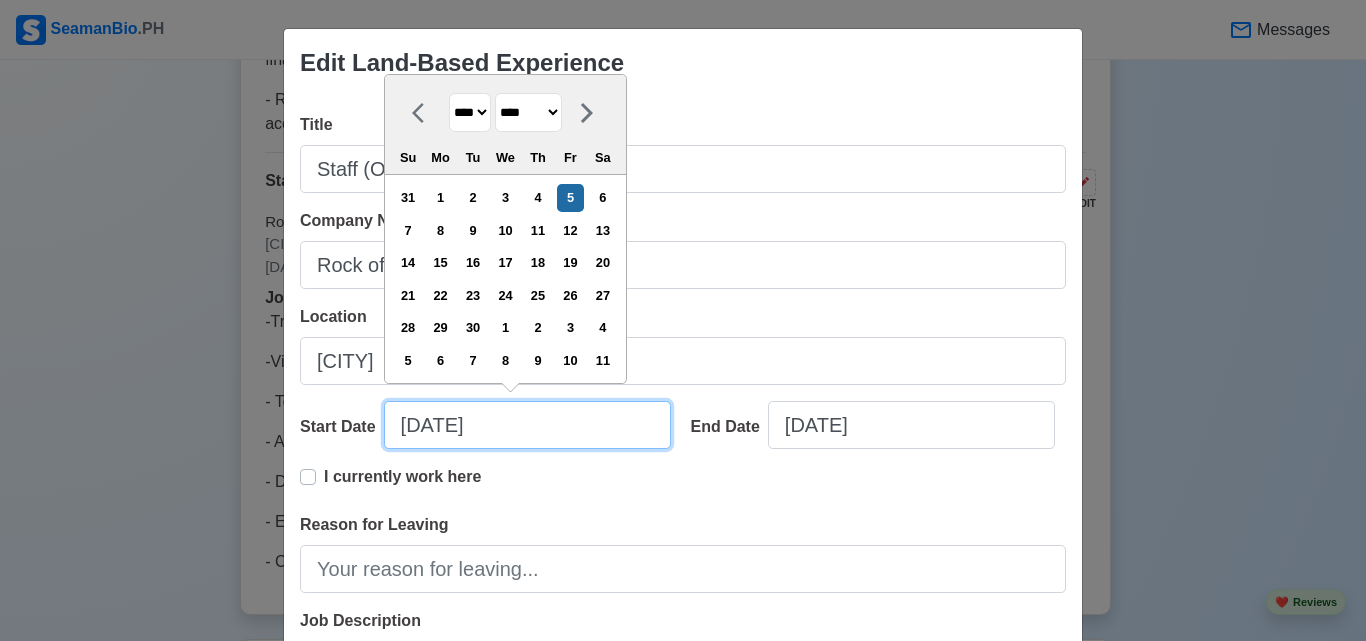 type on "[DATE]" 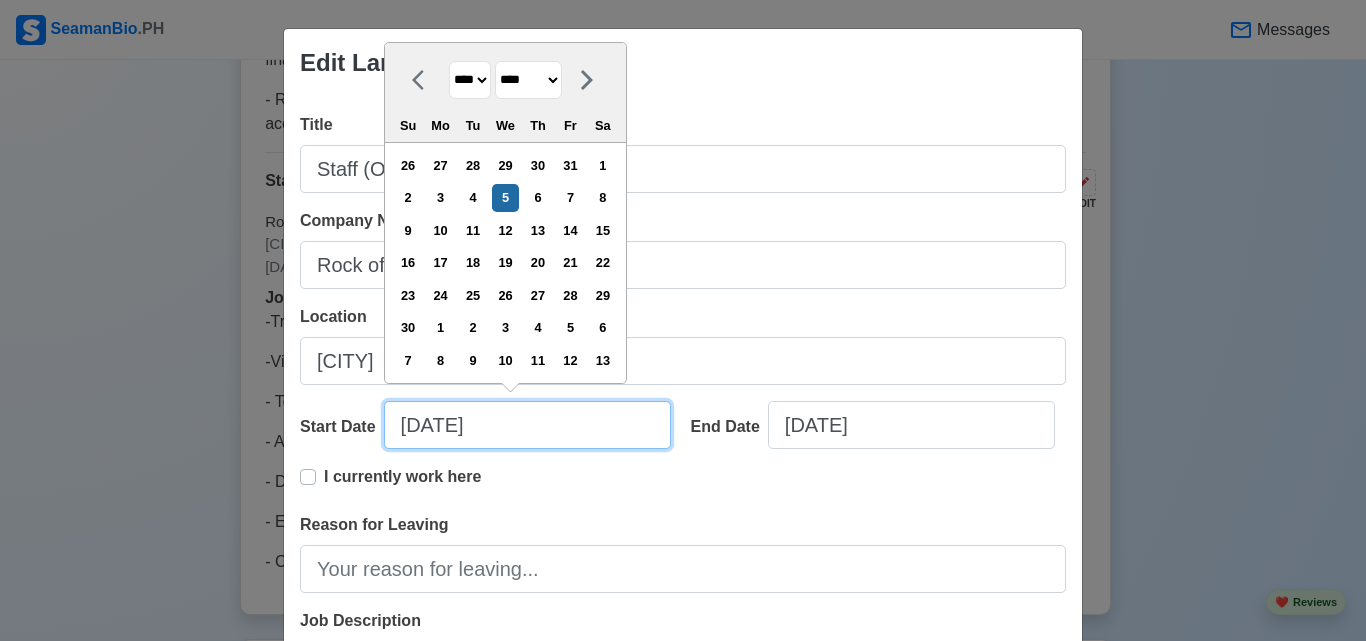 type on "[DATE]" 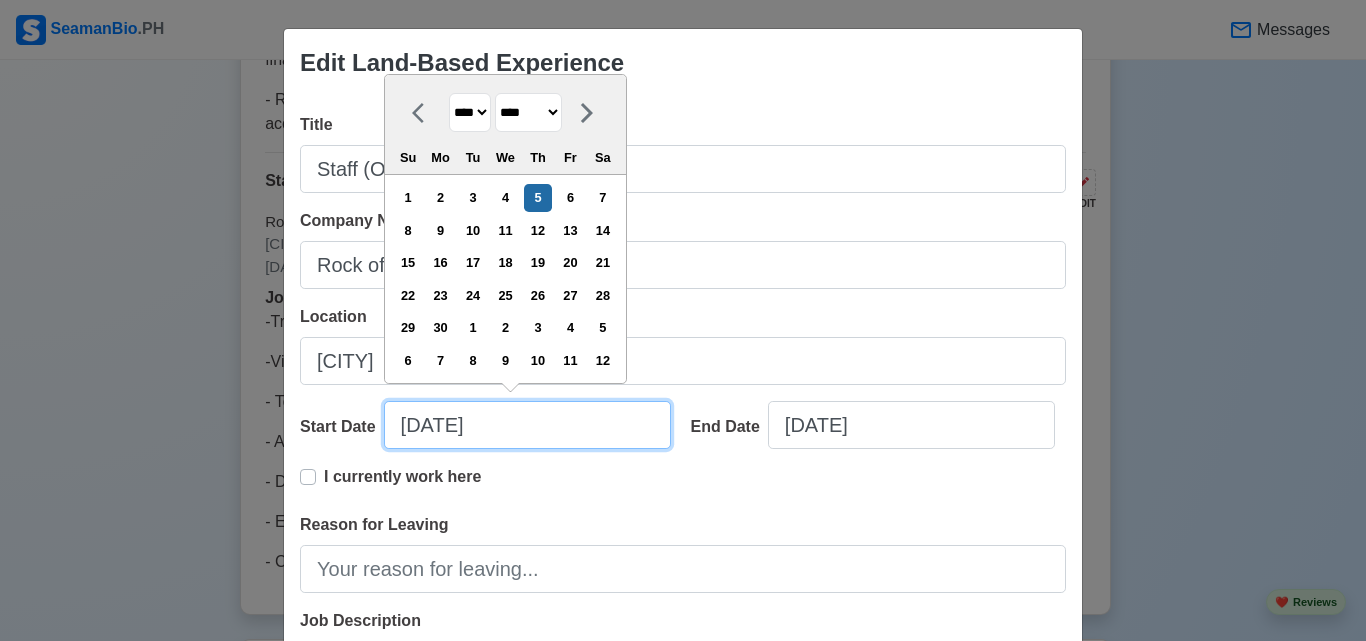 type on "[DATE]" 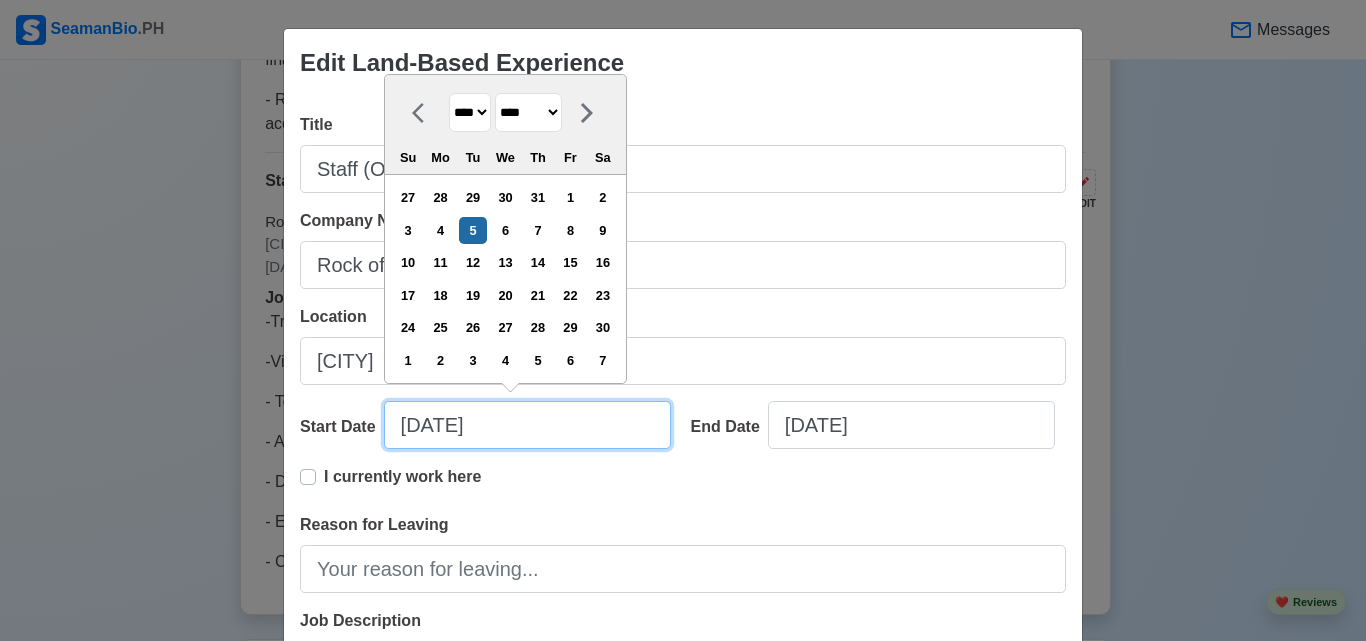 type on "[DATE]" 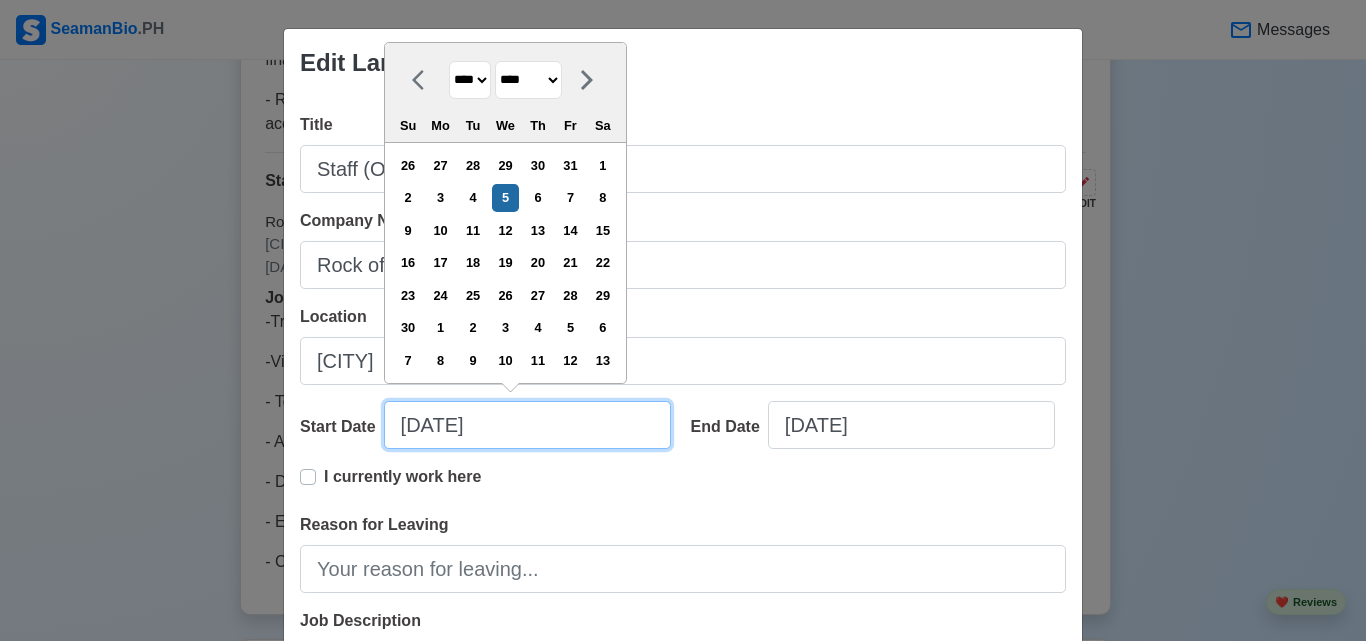 type on "[DATE]" 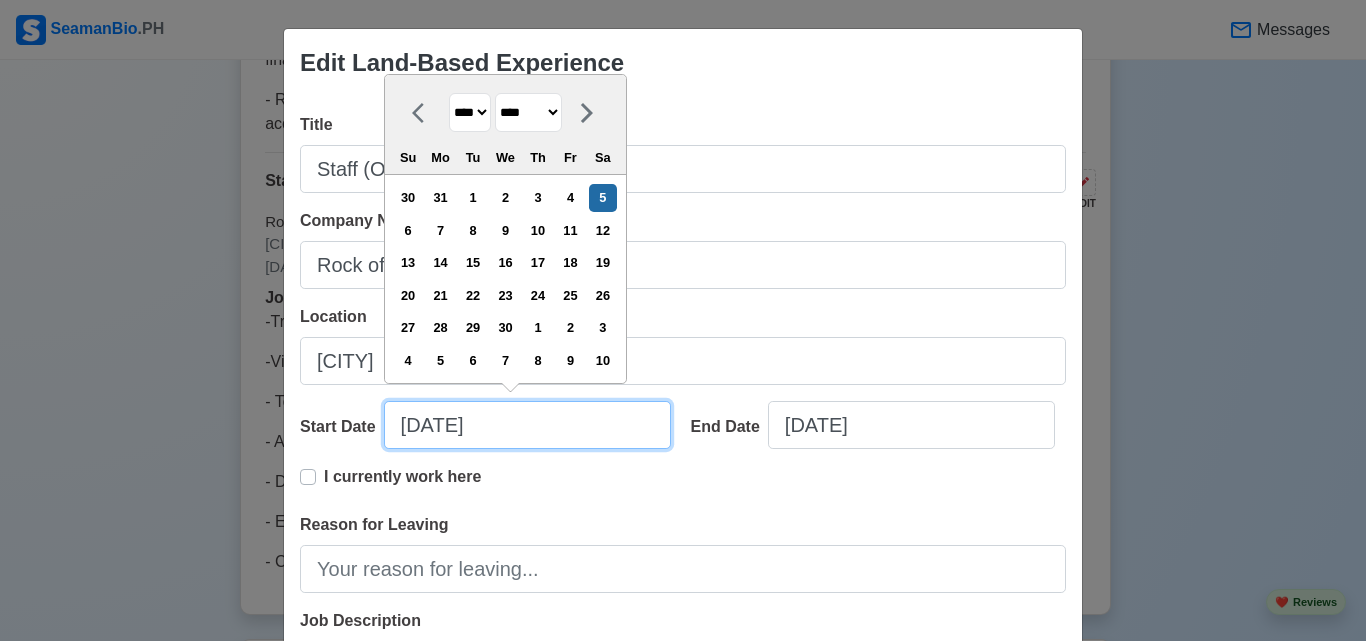 type on "[DATE]" 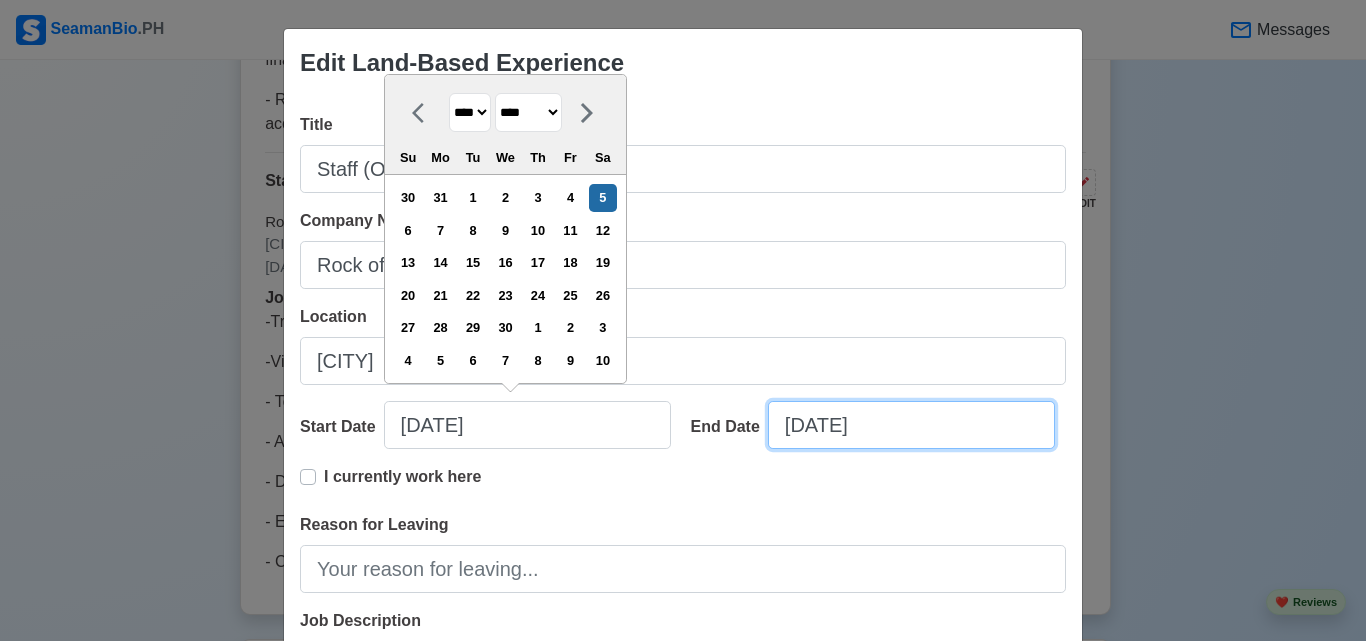 select on "****" 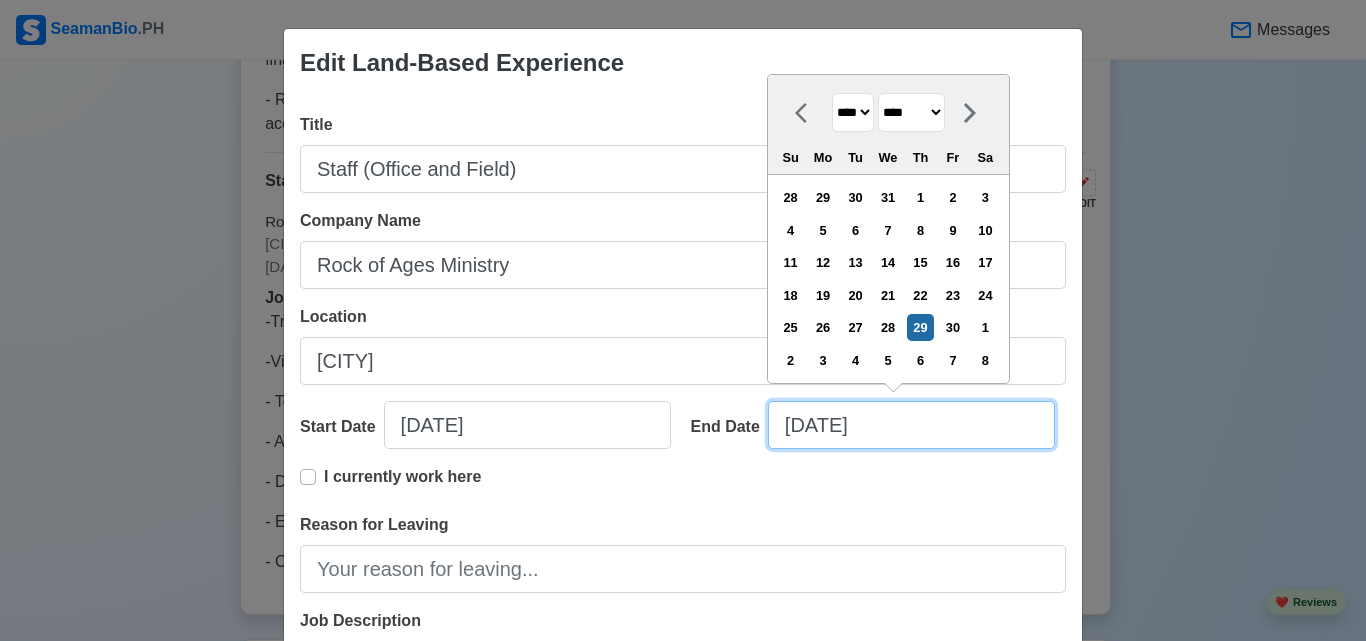 click on "[DATE]" at bounding box center [911, 425] 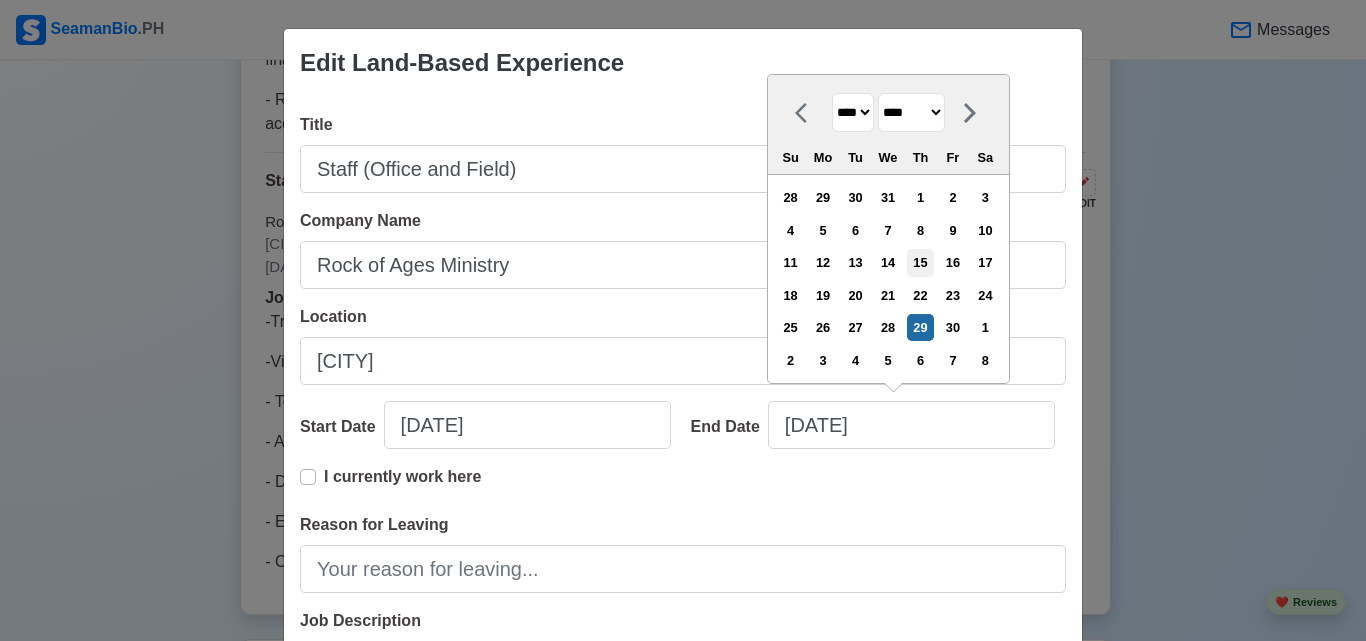 click on "15" at bounding box center [920, 262] 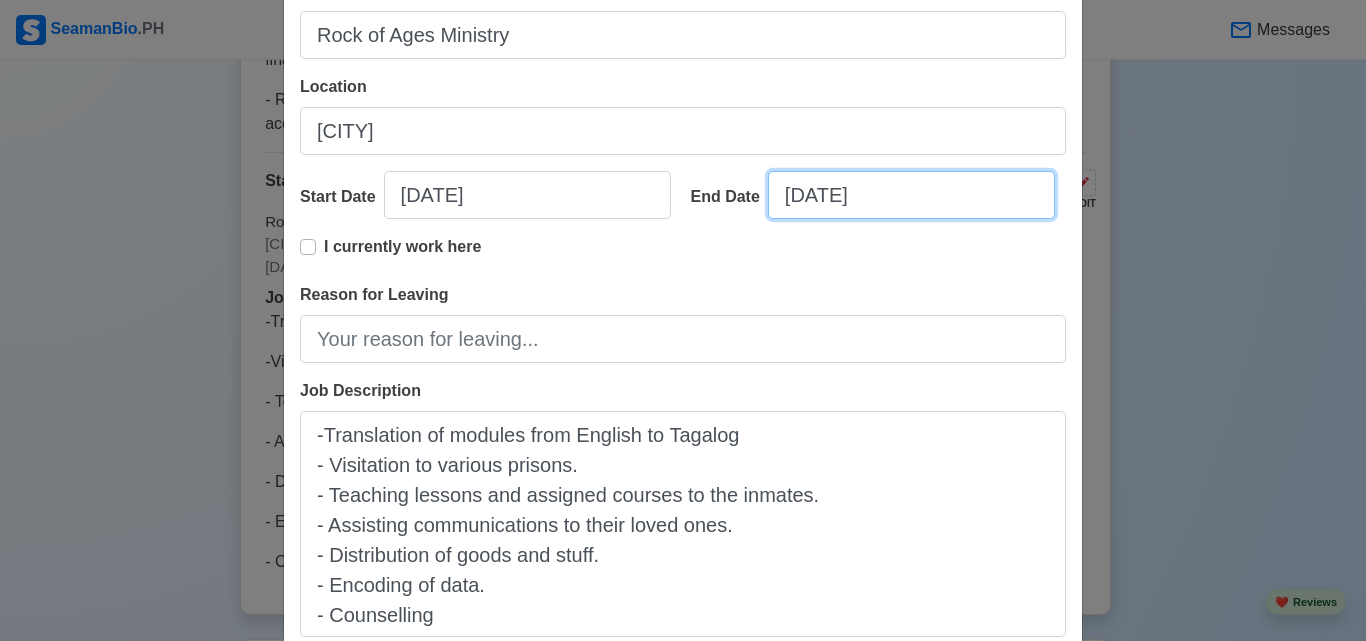 scroll, scrollTop: 293, scrollLeft: 0, axis: vertical 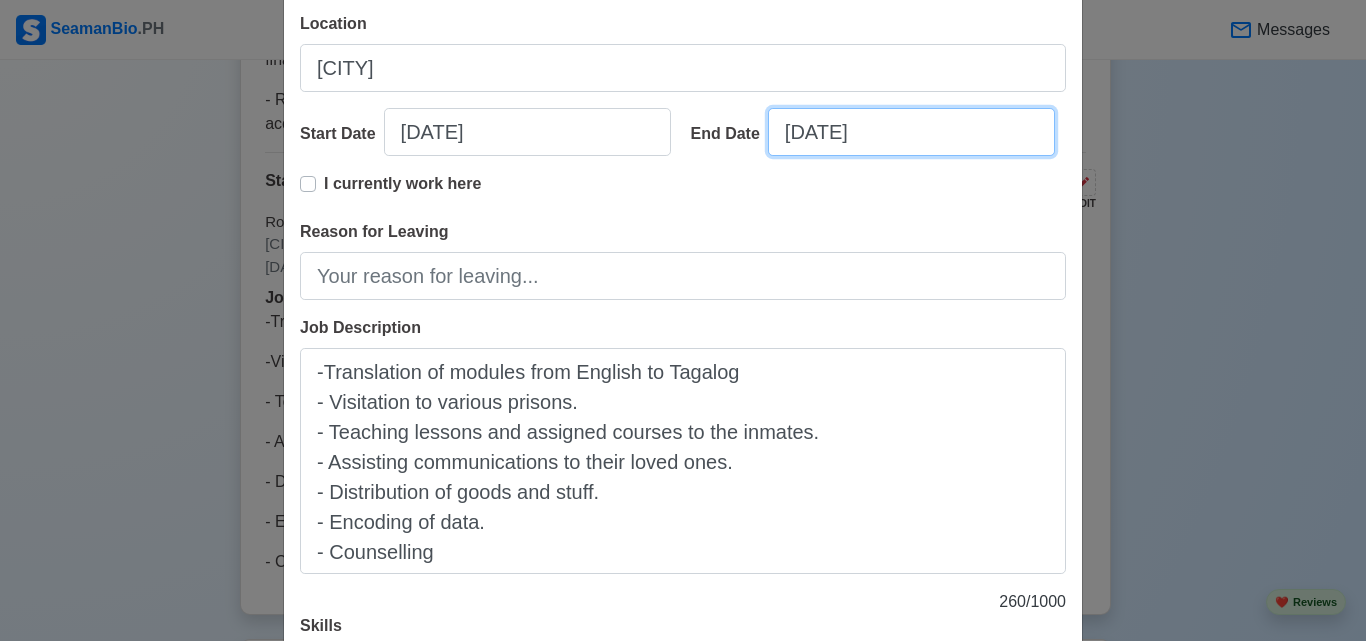 click on "[DATE]" at bounding box center [911, 132] 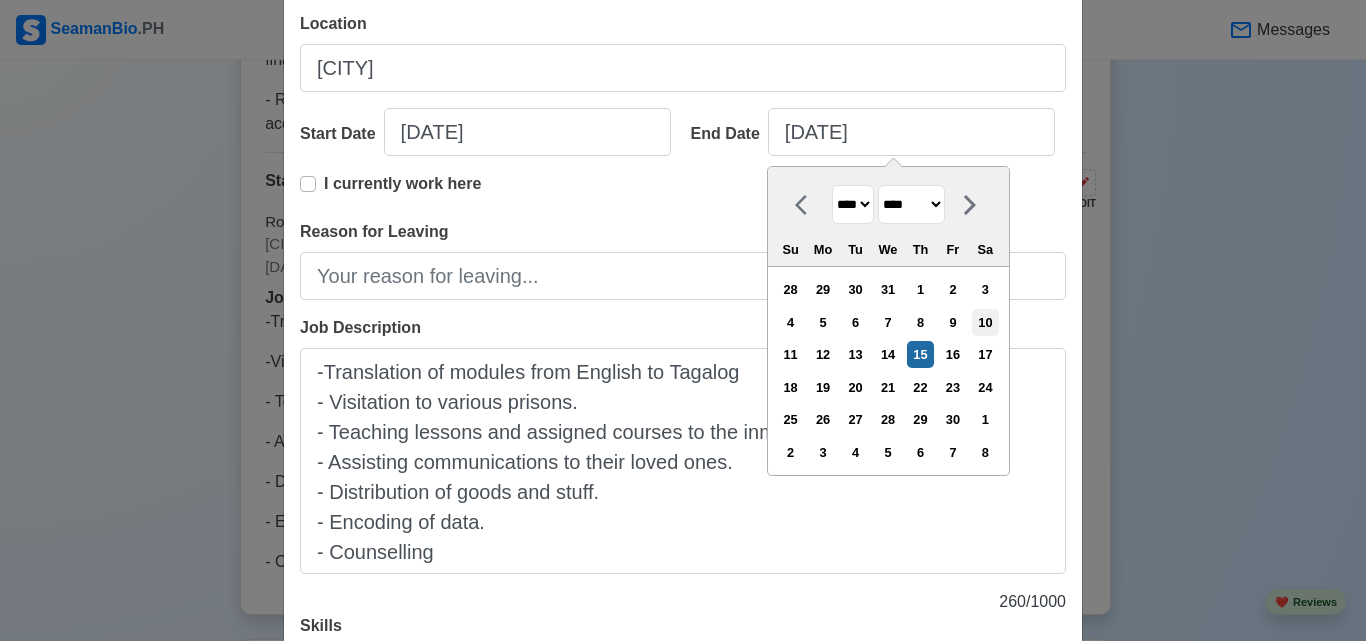 click on "10" at bounding box center (985, 322) 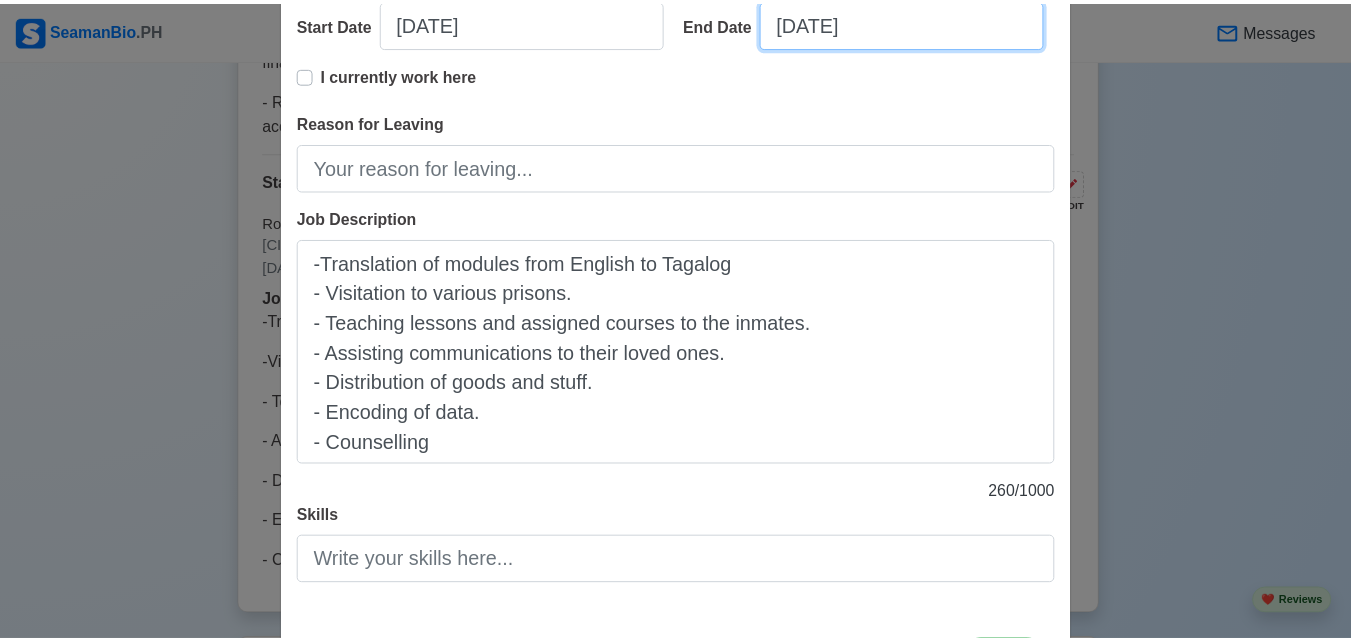 scroll, scrollTop: 493, scrollLeft: 0, axis: vertical 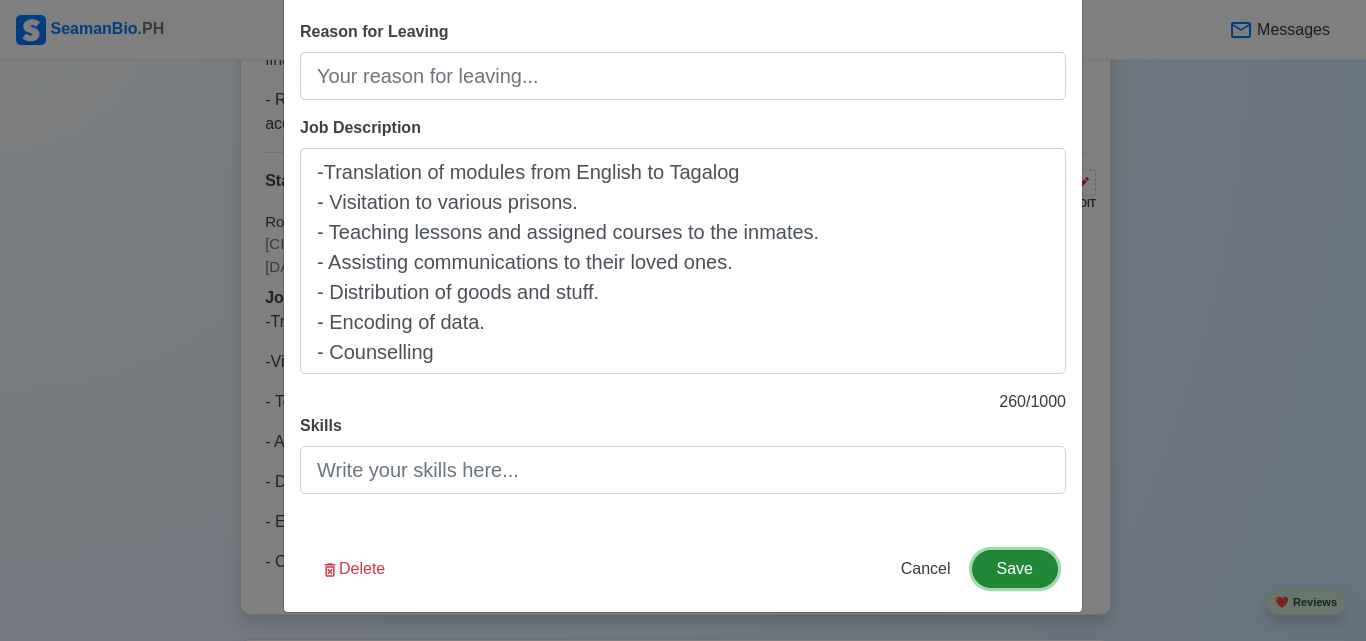 click on "Save" at bounding box center [1015, 569] 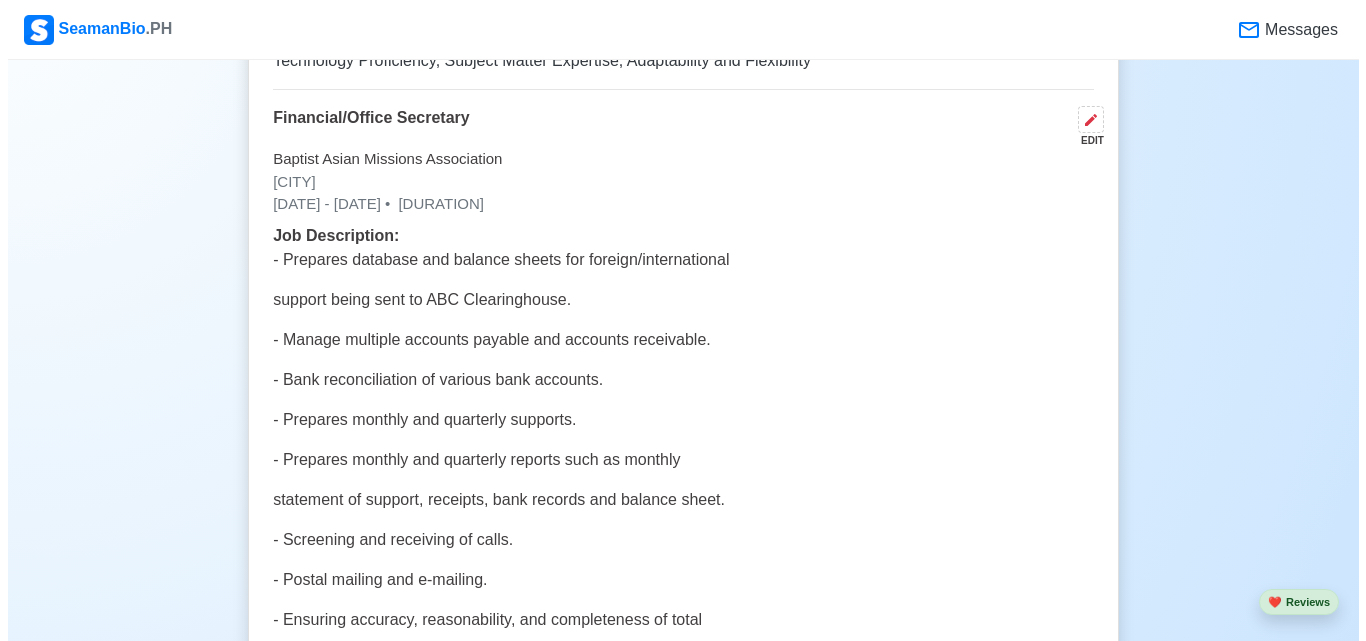 scroll, scrollTop: 3600, scrollLeft: 0, axis: vertical 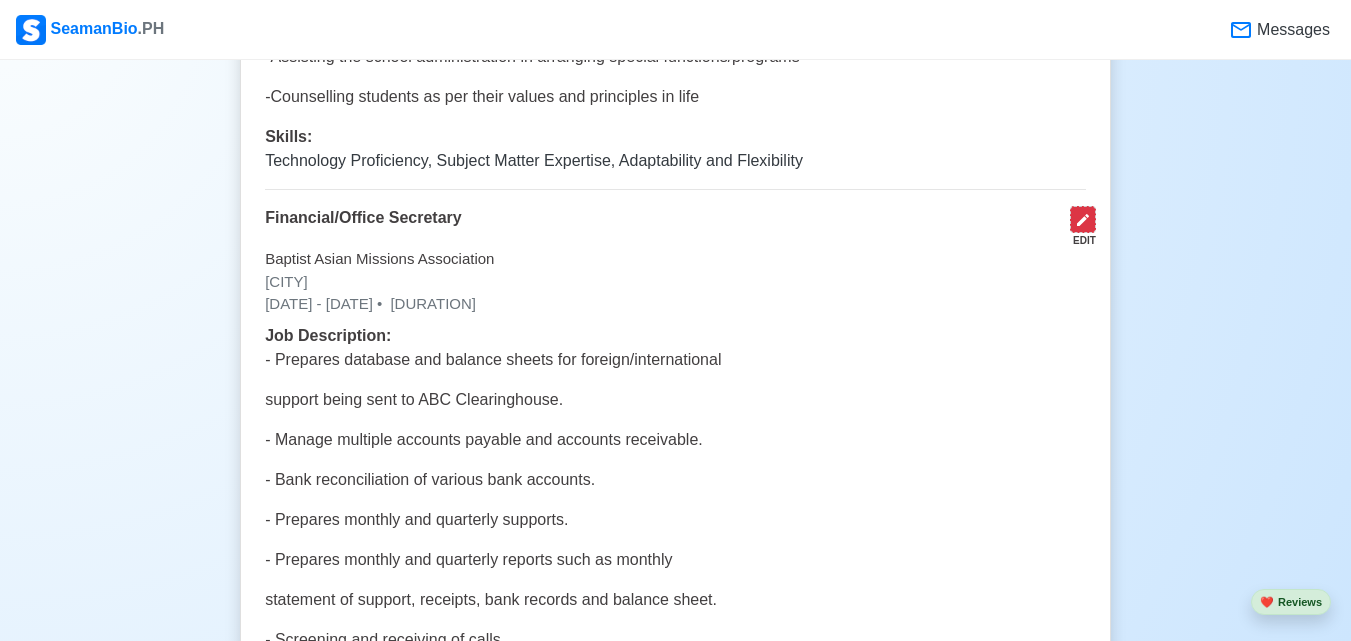 click at bounding box center [1083, 219] 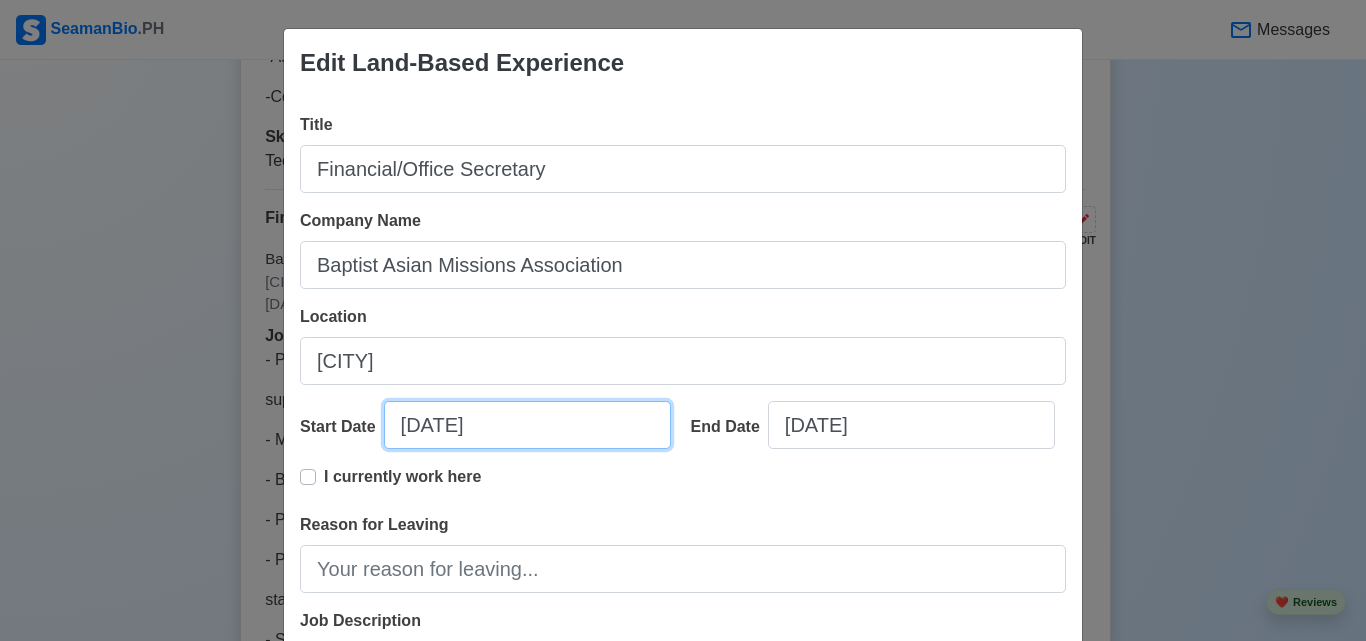 click on "[DATE]" at bounding box center (527, 425) 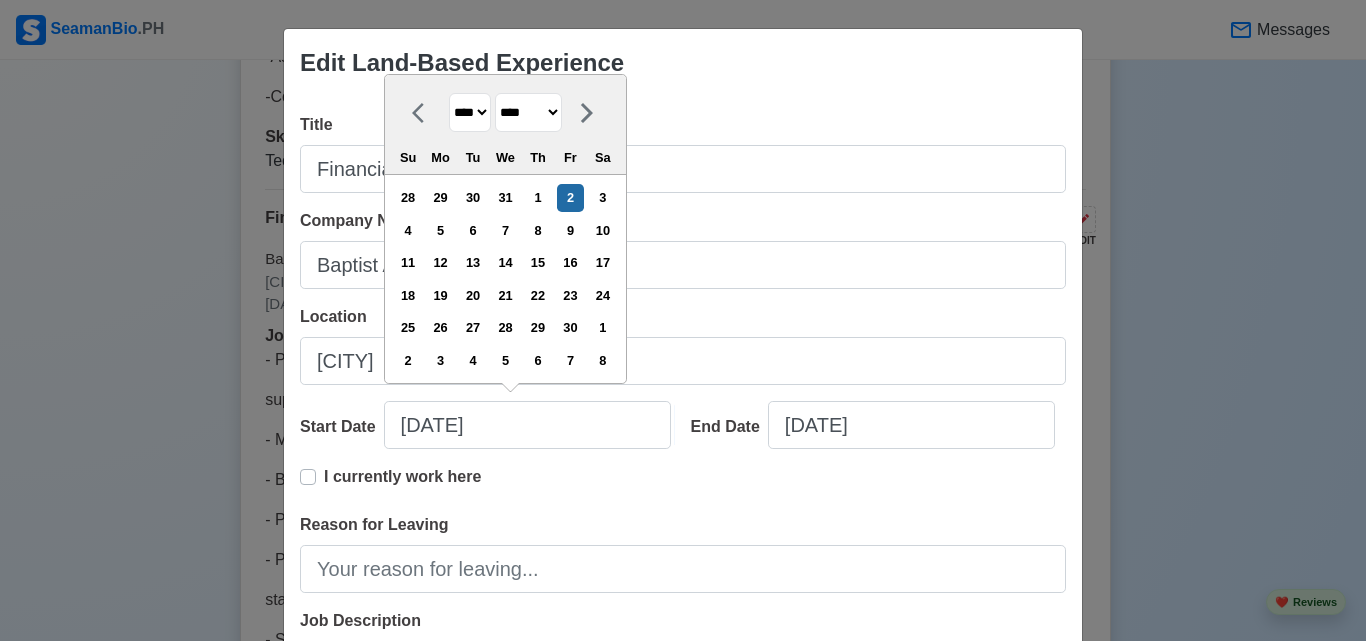click on "11 12 13 14 15 16 17" at bounding box center (505, 263) 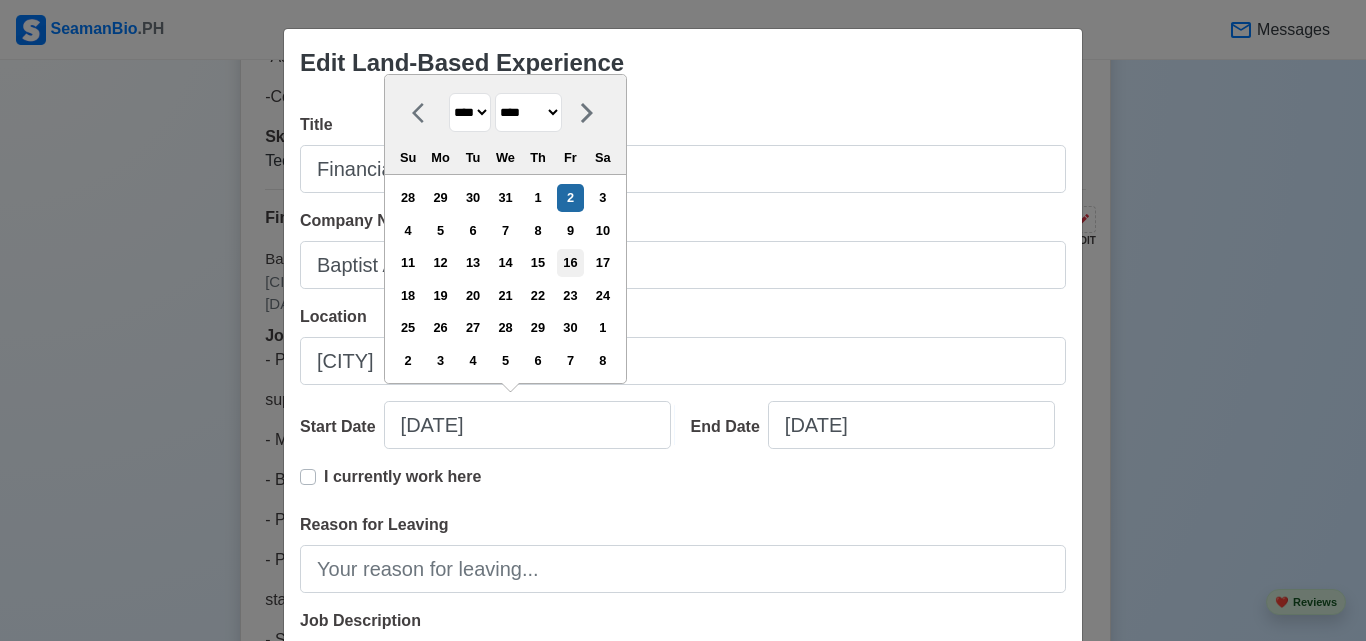 click on "16" at bounding box center [570, 262] 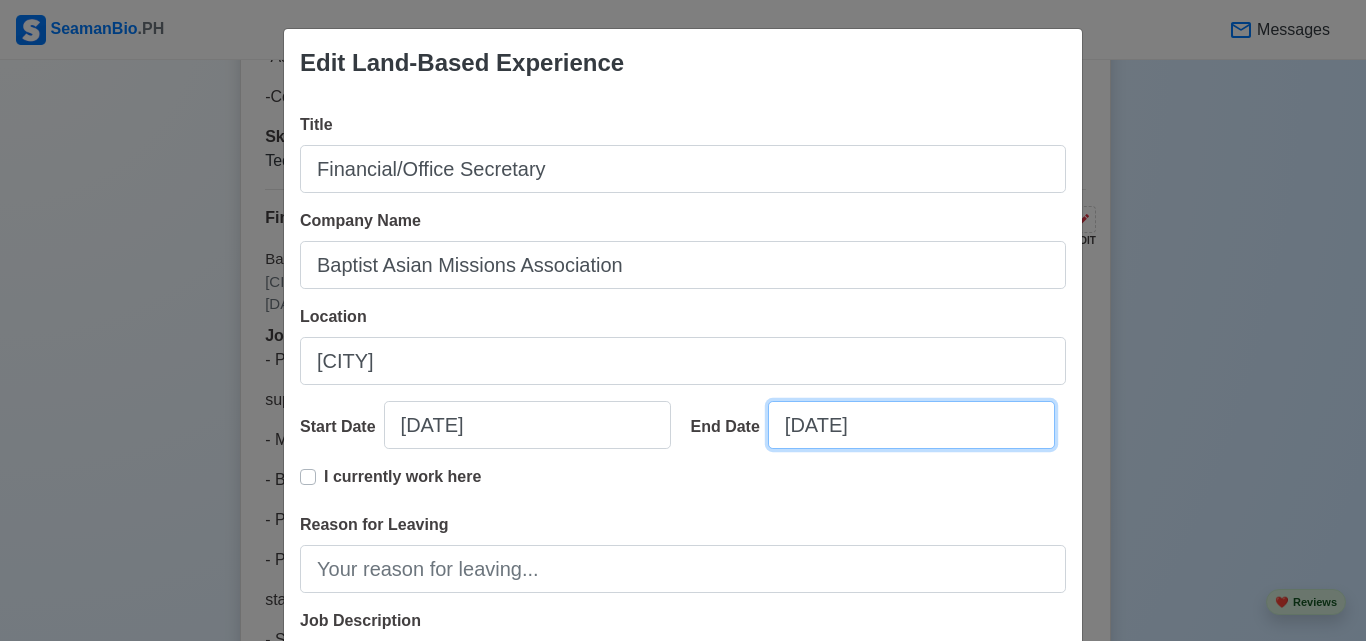 select on "****" 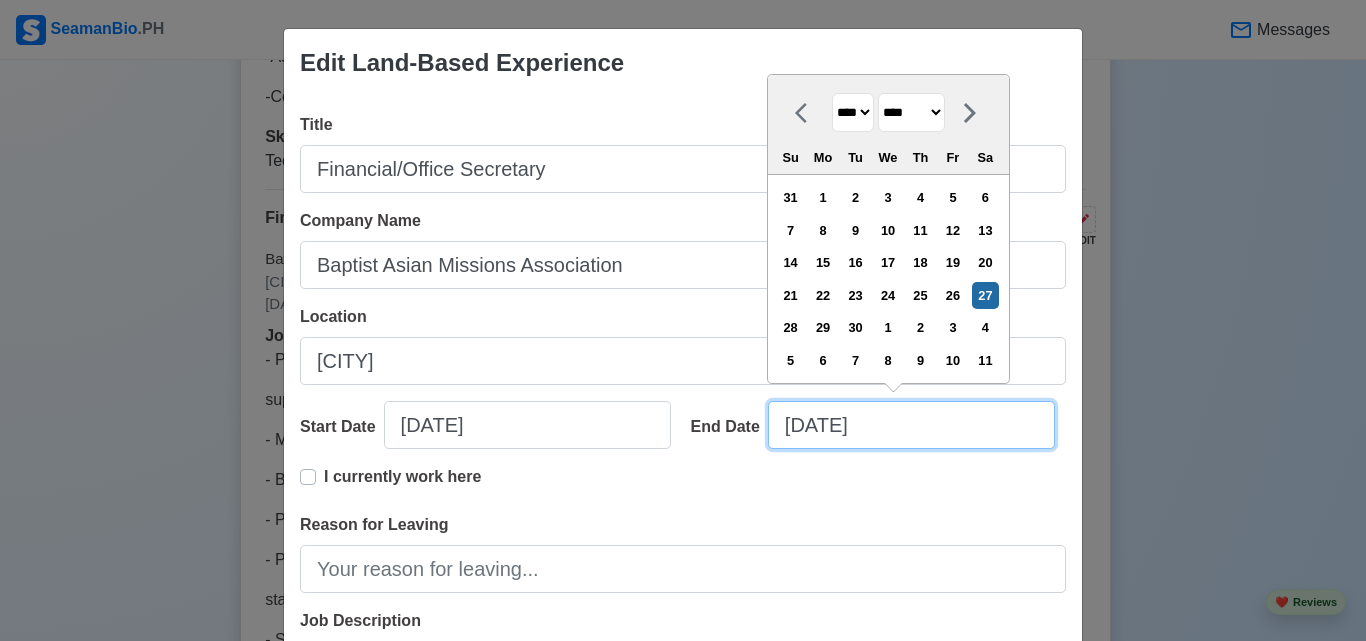 click on "[DATE]" at bounding box center (911, 425) 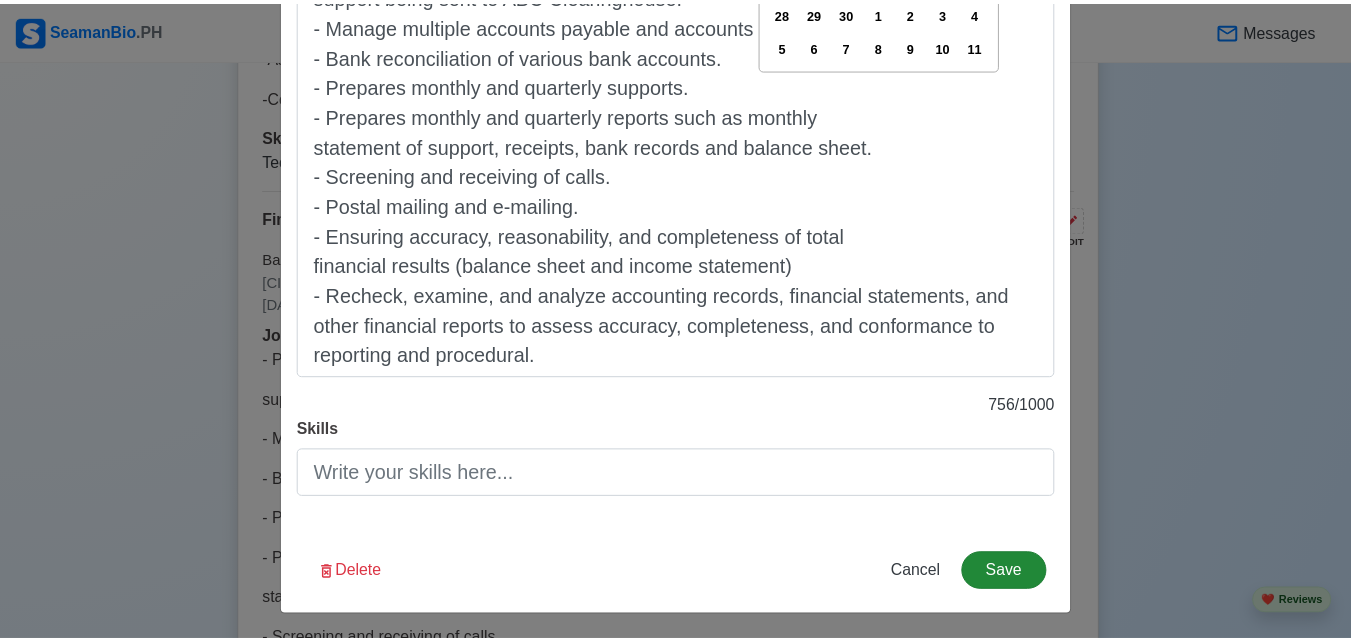 scroll, scrollTop: 703, scrollLeft: 0, axis: vertical 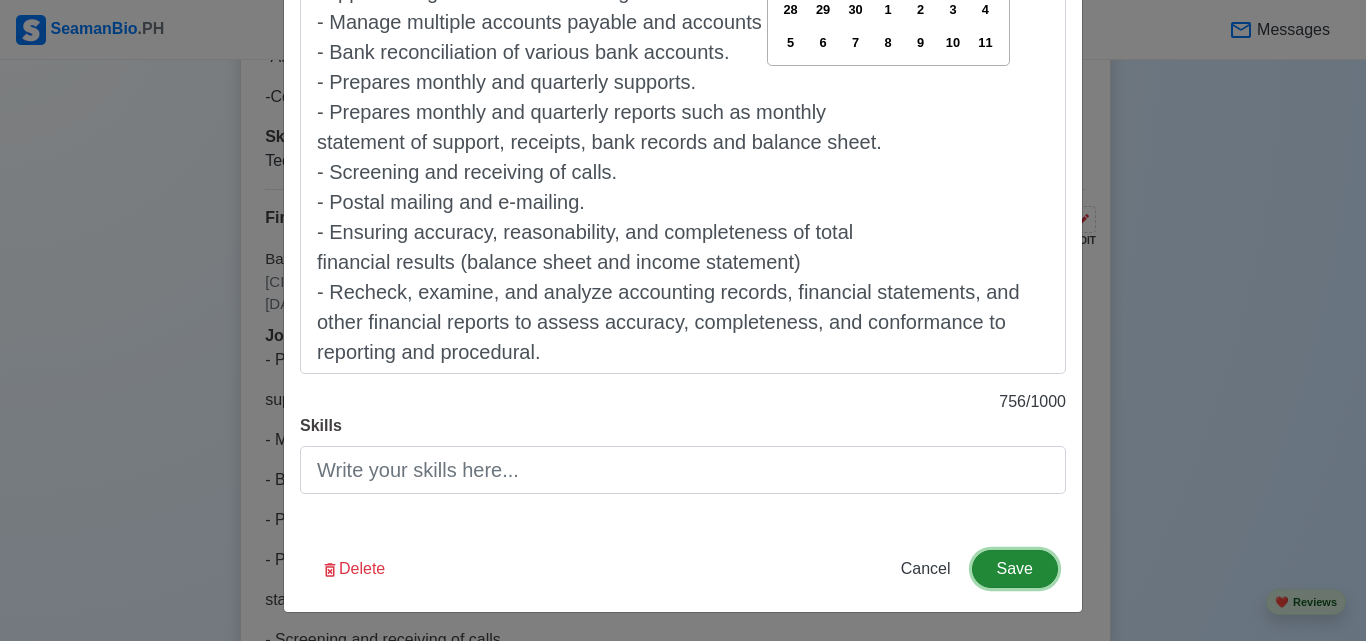 click on "Save" at bounding box center (1015, 569) 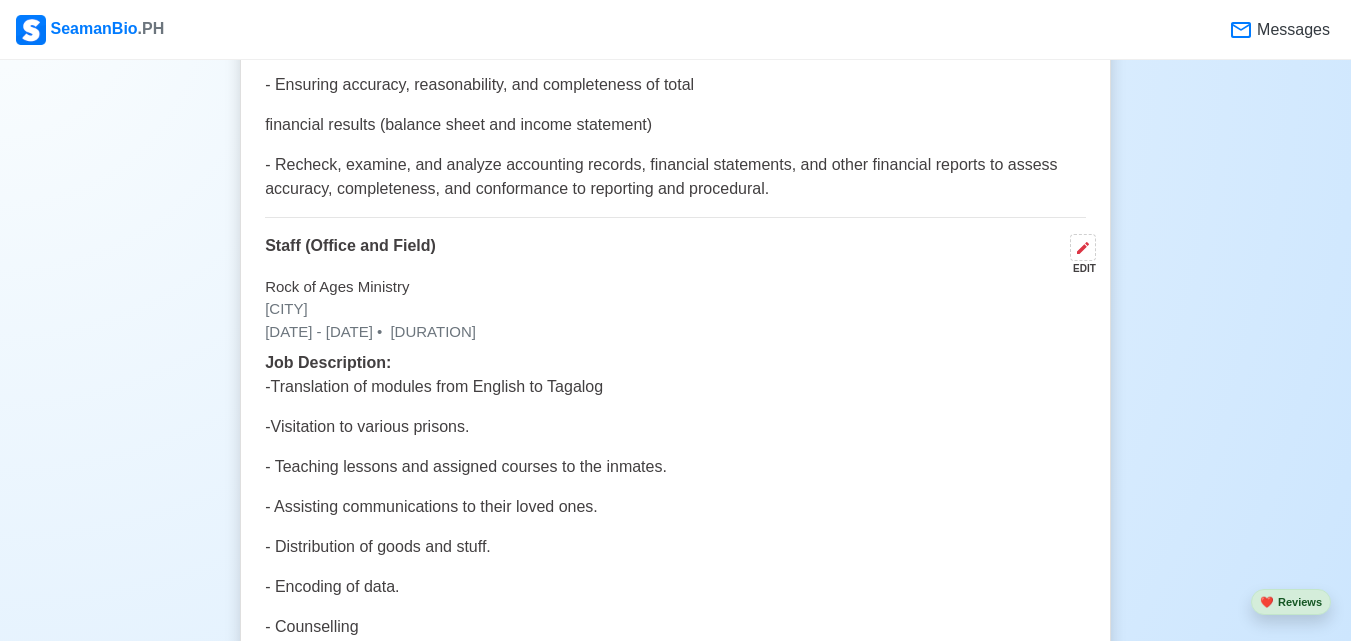 scroll, scrollTop: 4200, scrollLeft: 0, axis: vertical 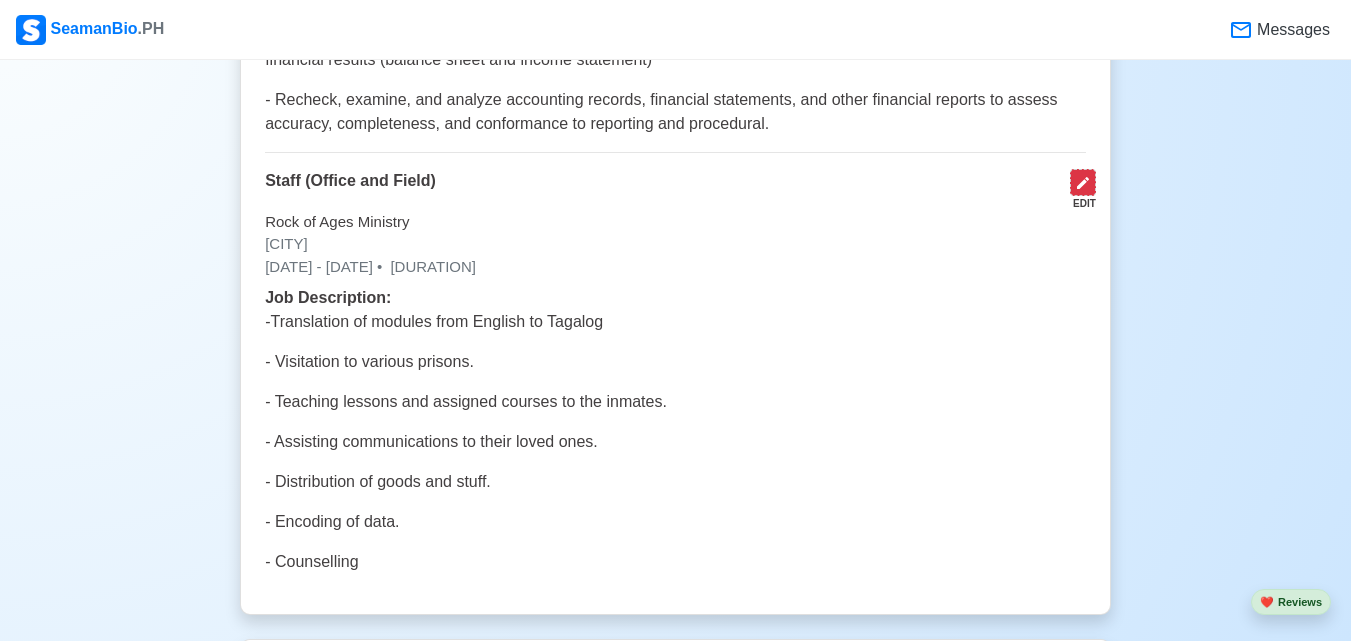 click 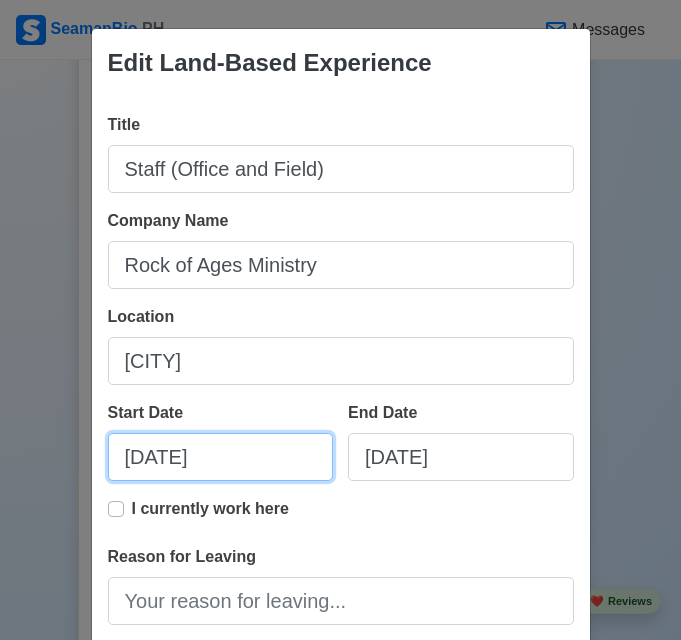 click on "[DATE]" at bounding box center (221, 457) 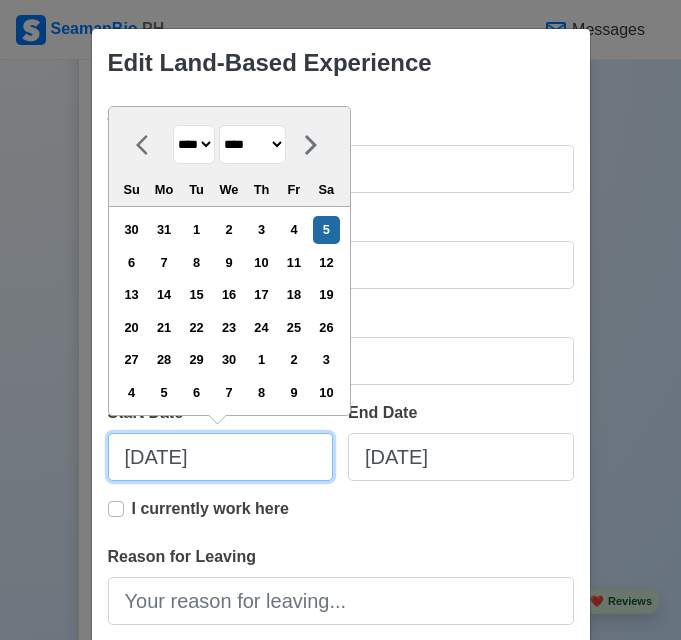 type on "[DATE]" 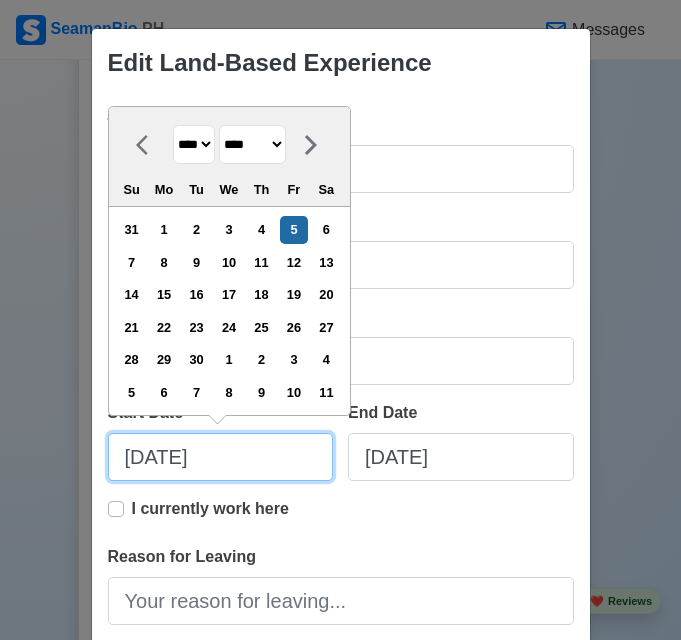 type on "[DATE]" 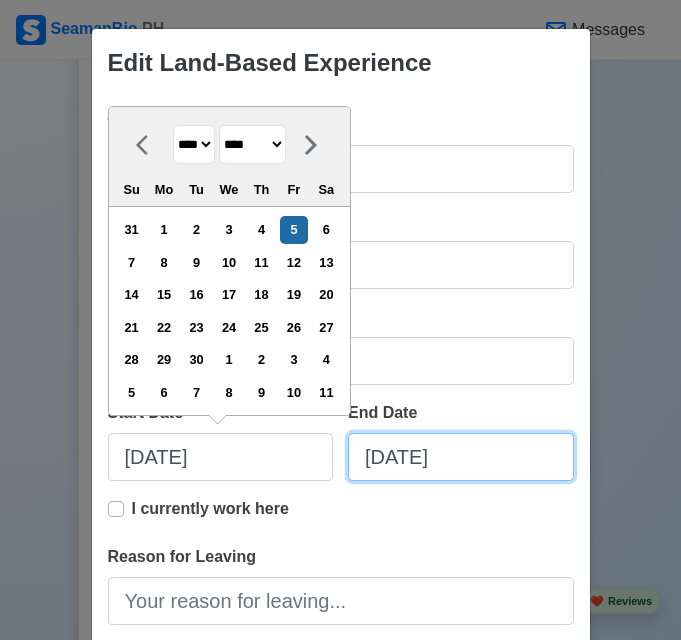 click on "[DATE]" at bounding box center [461, 457] 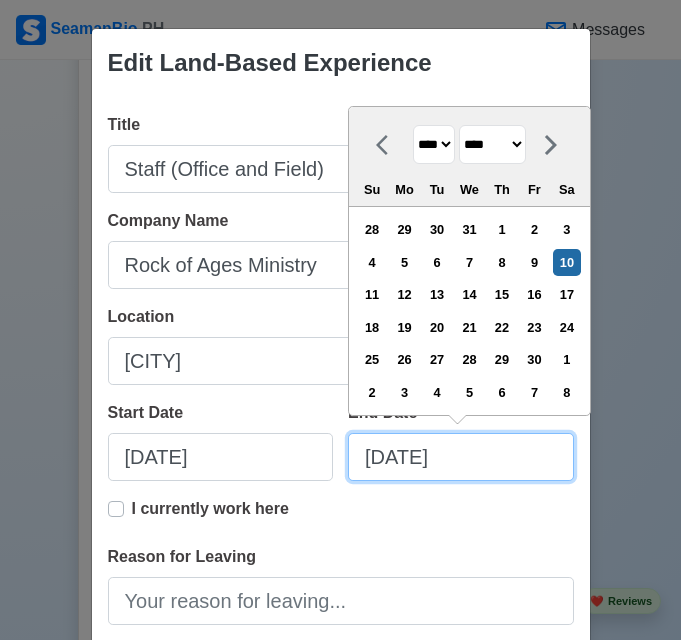 type on "[DATE]" 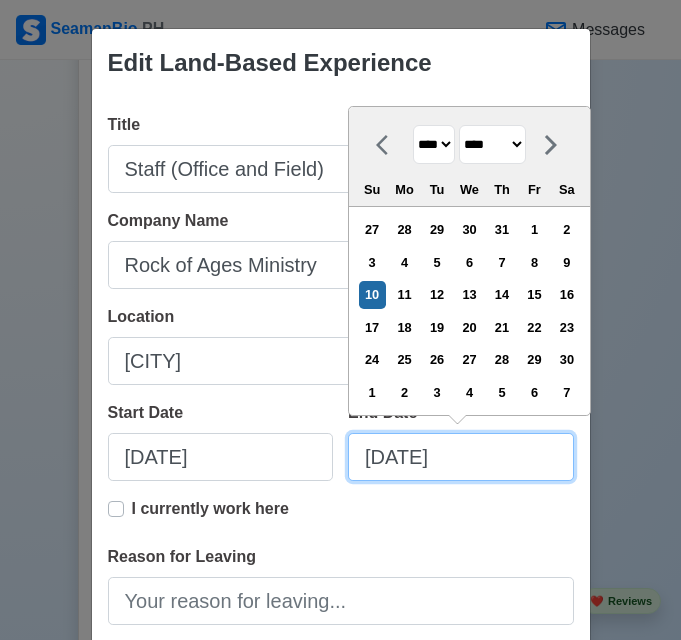 type on "[DATE]" 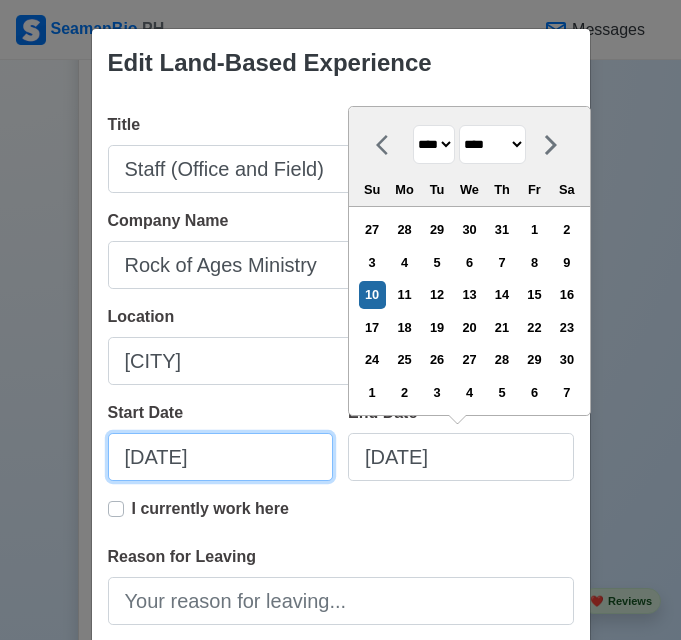 select on "****" 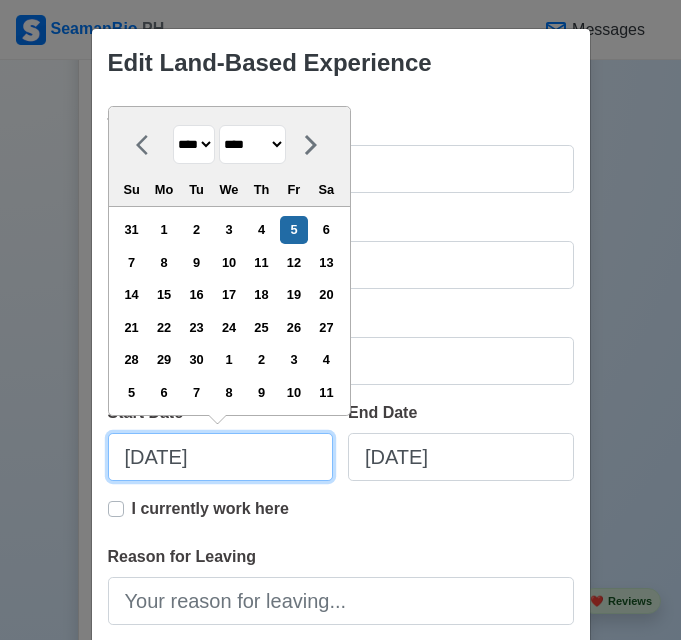 click on "[DATE]" at bounding box center [221, 457] 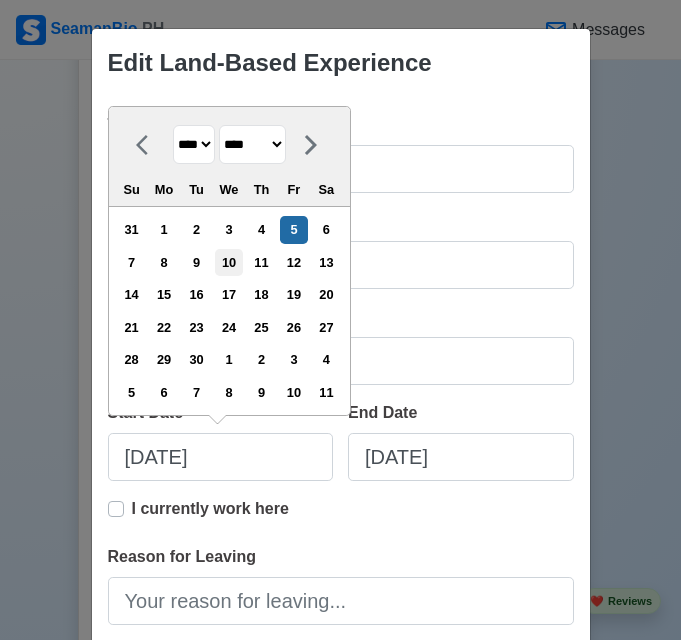 click on "10" at bounding box center (228, 262) 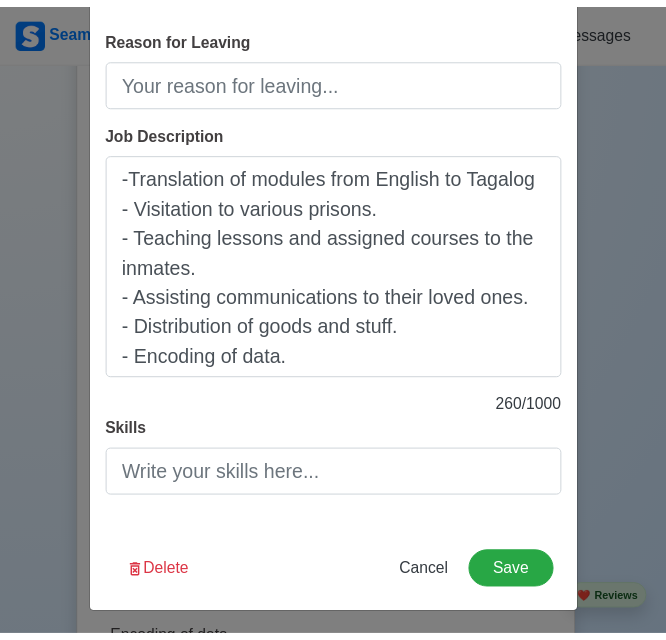 scroll, scrollTop: 526, scrollLeft: 0, axis: vertical 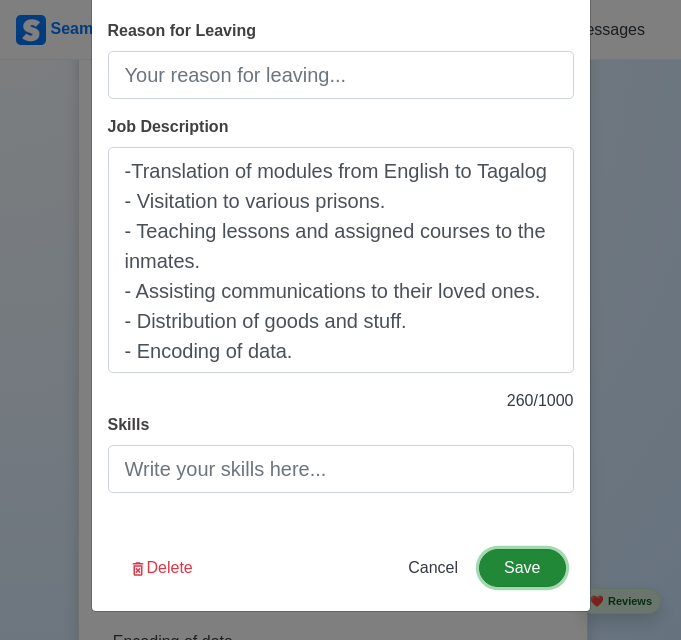 click on "Save" at bounding box center (522, 568) 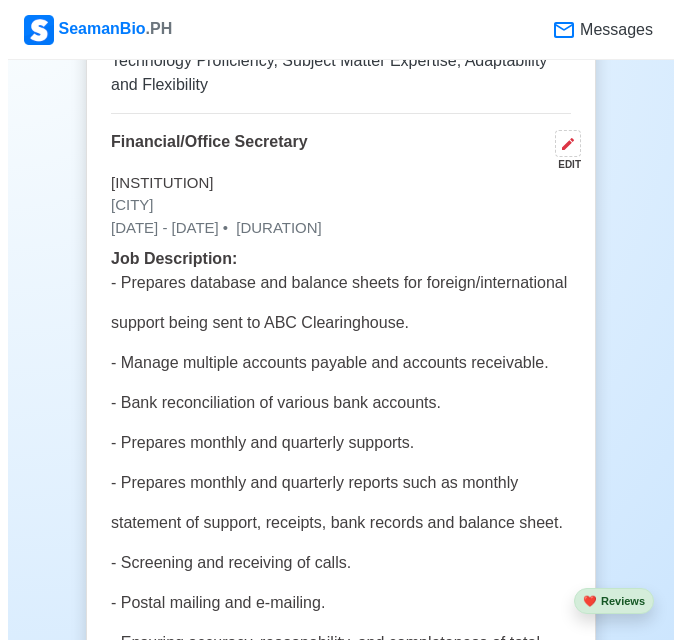 scroll, scrollTop: 3800, scrollLeft: 0, axis: vertical 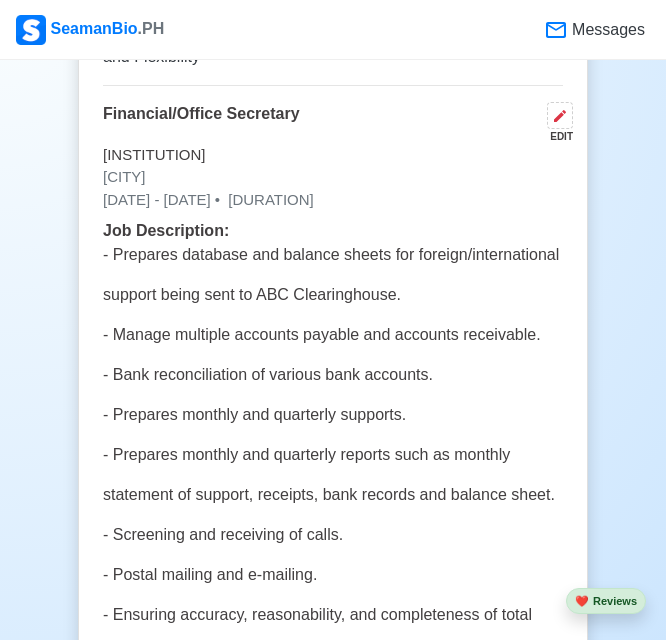 click on "EDIT" at bounding box center [556, 136] 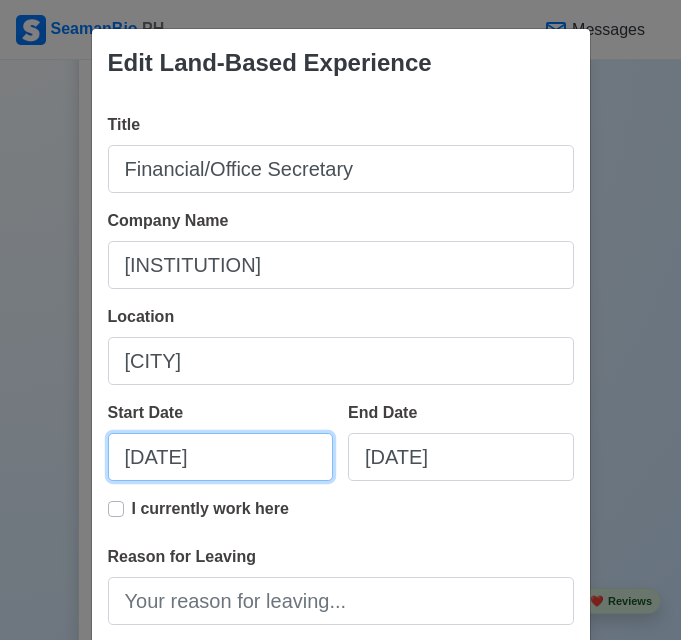 select on "****" 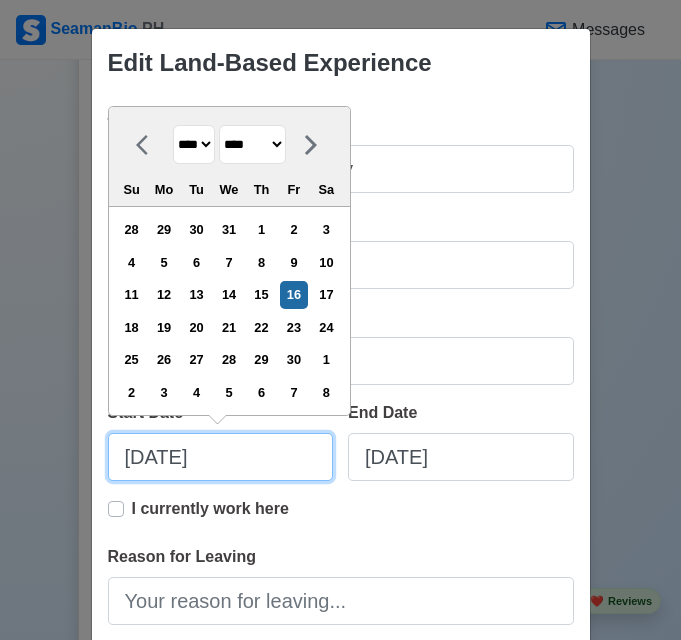click on "[DATE]" at bounding box center [221, 457] 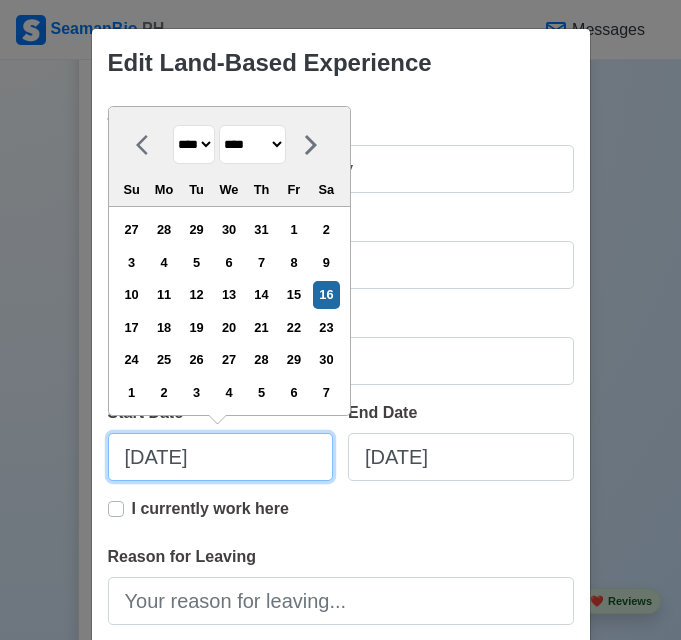 click on "06/16/2007" at bounding box center (221, 457) 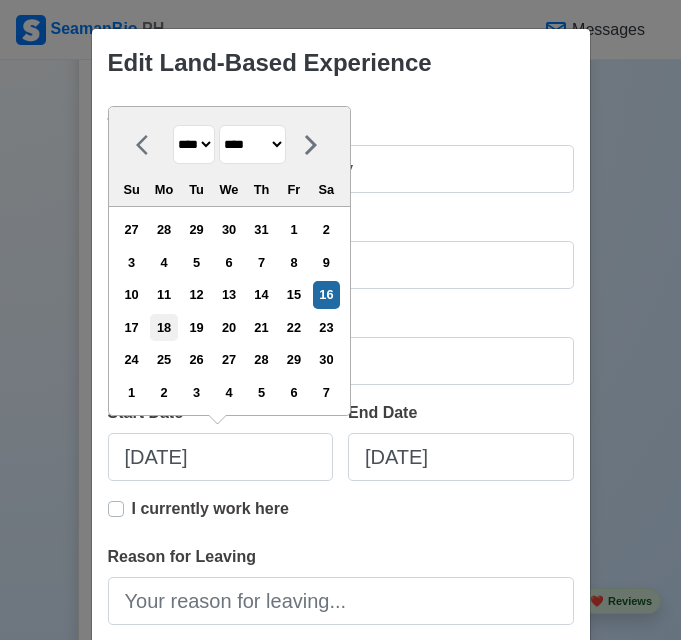 click on "18" at bounding box center (163, 327) 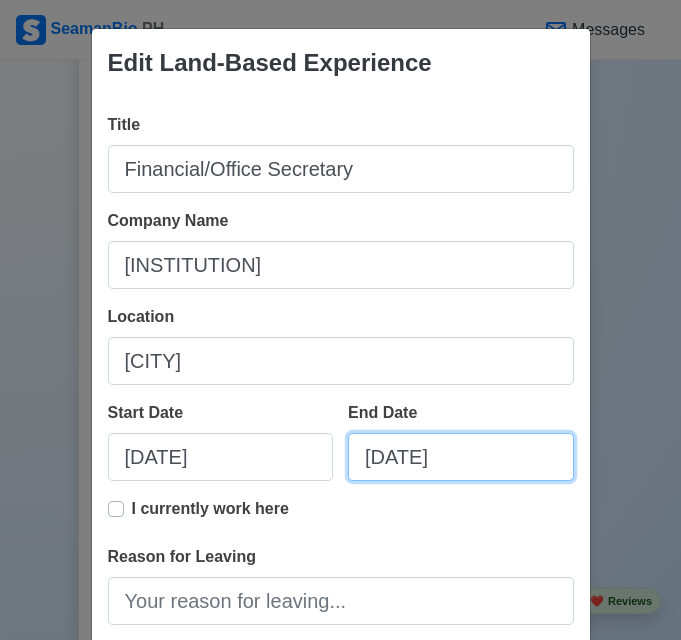 drag, startPoint x: 396, startPoint y: 458, endPoint x: 459, endPoint y: 462, distance: 63.126858 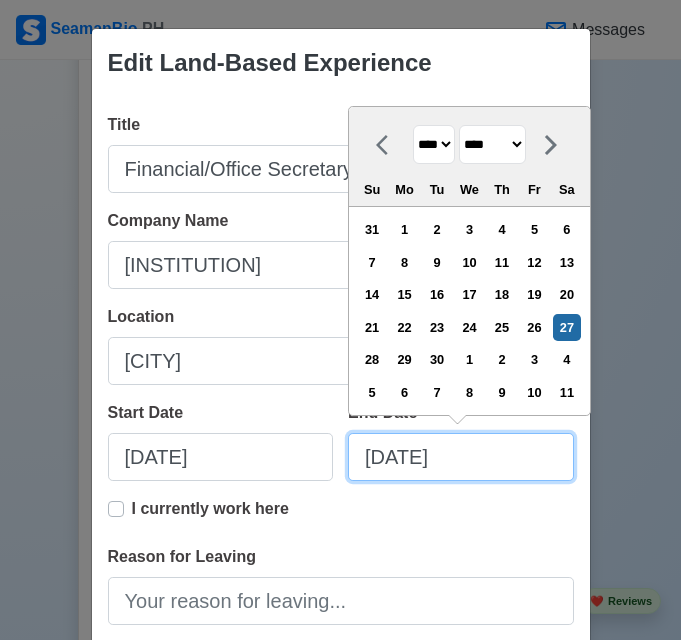 click on "[DATE]" at bounding box center (461, 457) 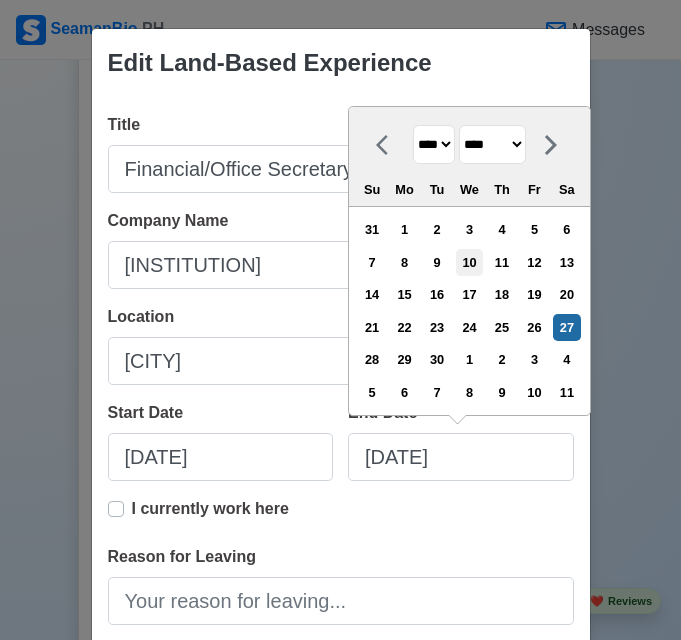 click on "10" at bounding box center [469, 262] 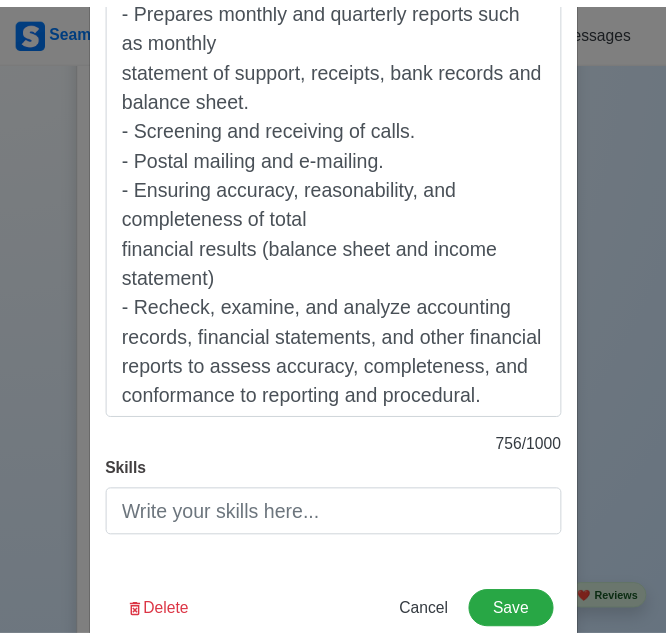 scroll, scrollTop: 946, scrollLeft: 0, axis: vertical 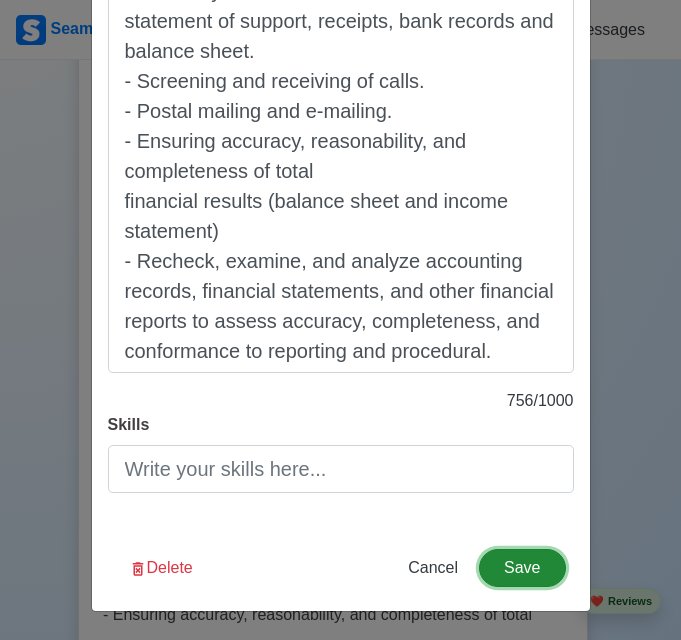 click on "Save" at bounding box center [522, 568] 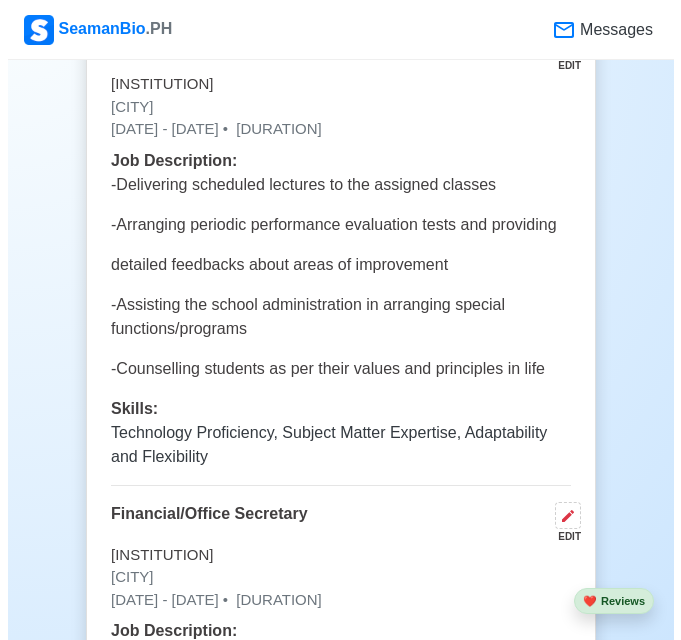 scroll, scrollTop: 3500, scrollLeft: 0, axis: vertical 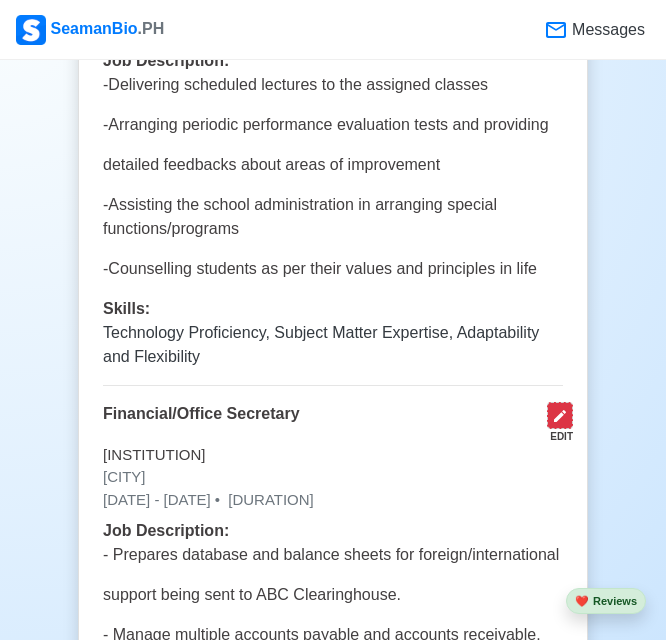 click at bounding box center (560, 415) 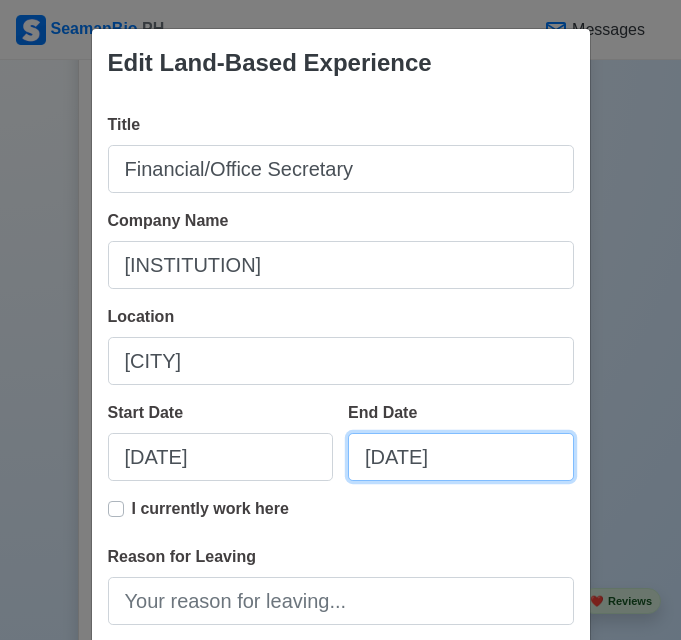 select on "****" 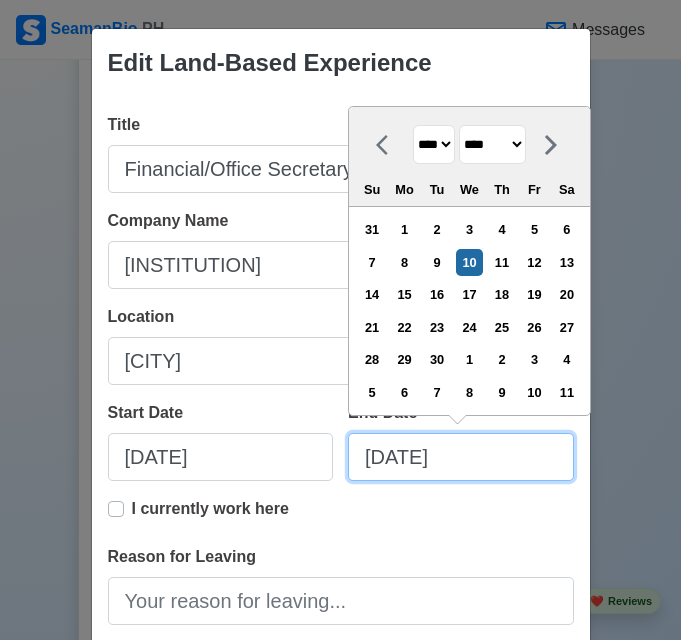 click on "06/10/2015" at bounding box center [461, 457] 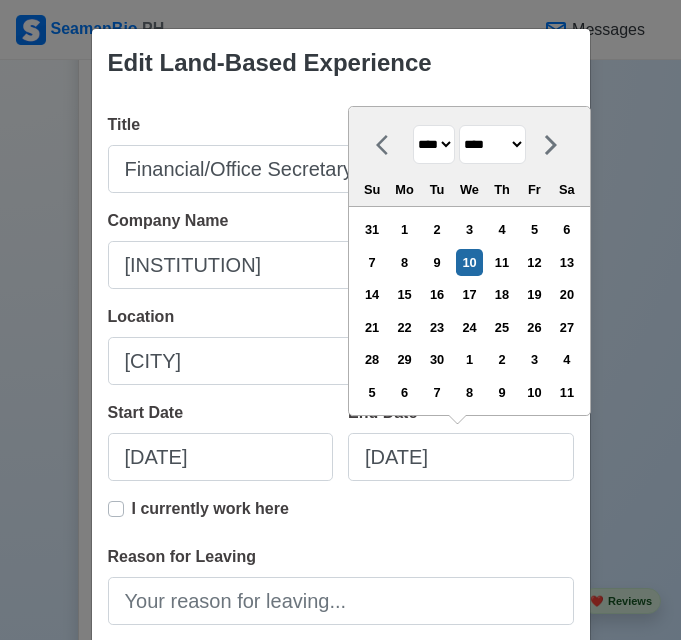 click on "******* ******** ***** ***** *** **** **** ****** ********* ******* ******** ********" at bounding box center (492, 144) 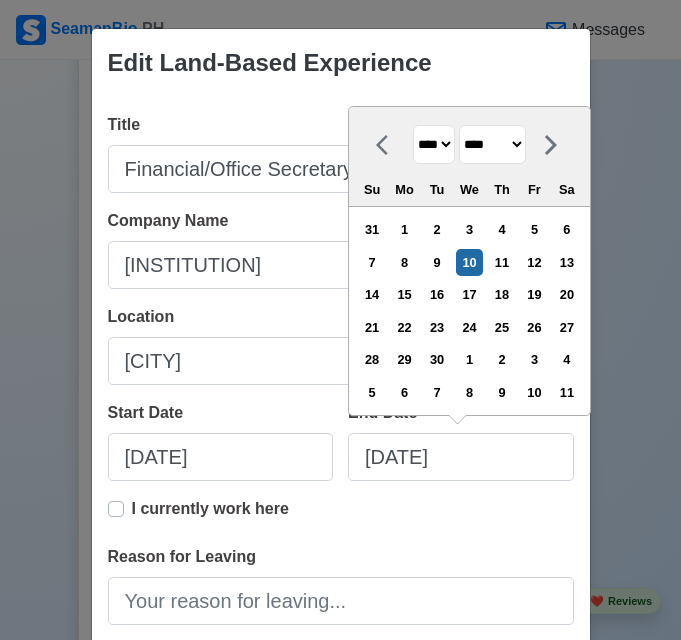 select on "***" 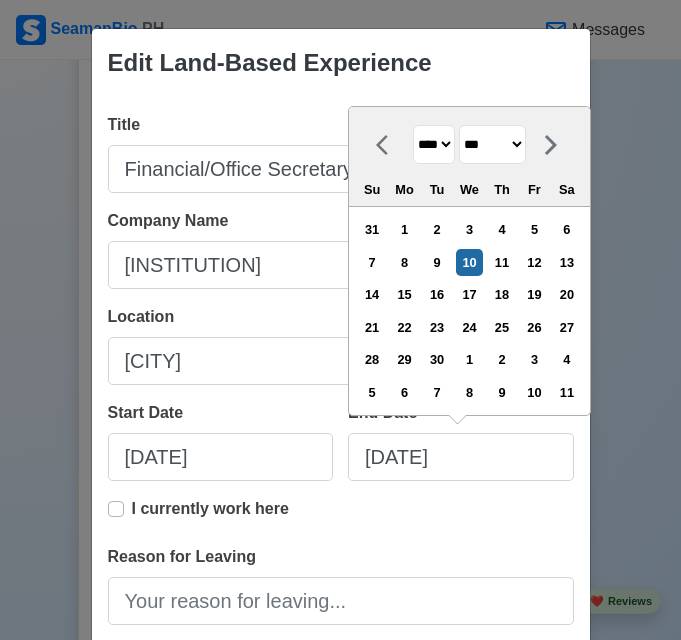 click on "******* ******** ***** ***** *** **** **** ****** ********* ******* ******** ********" at bounding box center (492, 144) 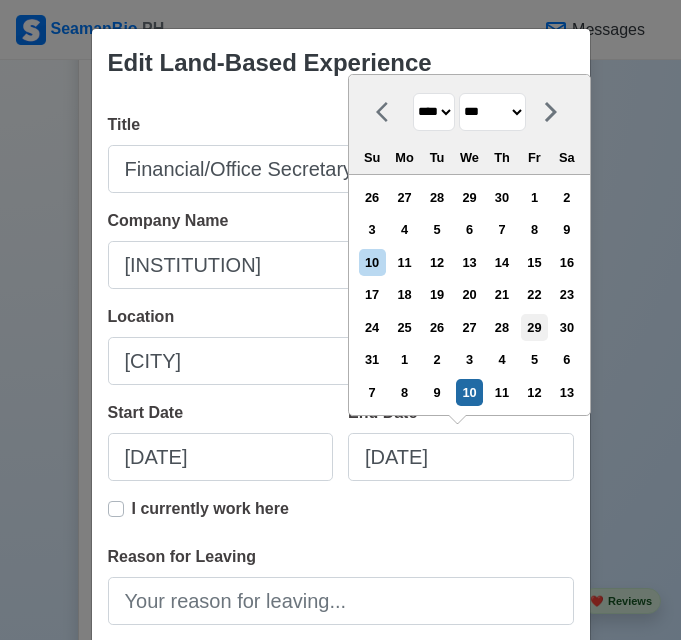 click on "29" at bounding box center (534, 327) 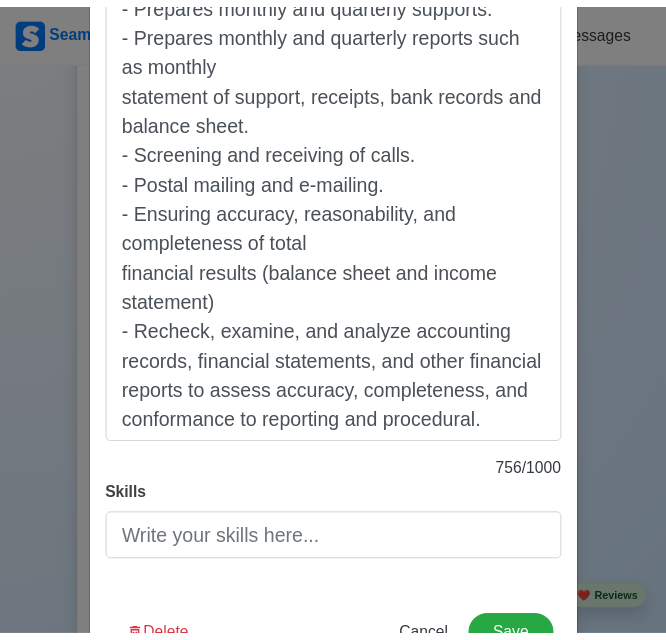scroll, scrollTop: 946, scrollLeft: 0, axis: vertical 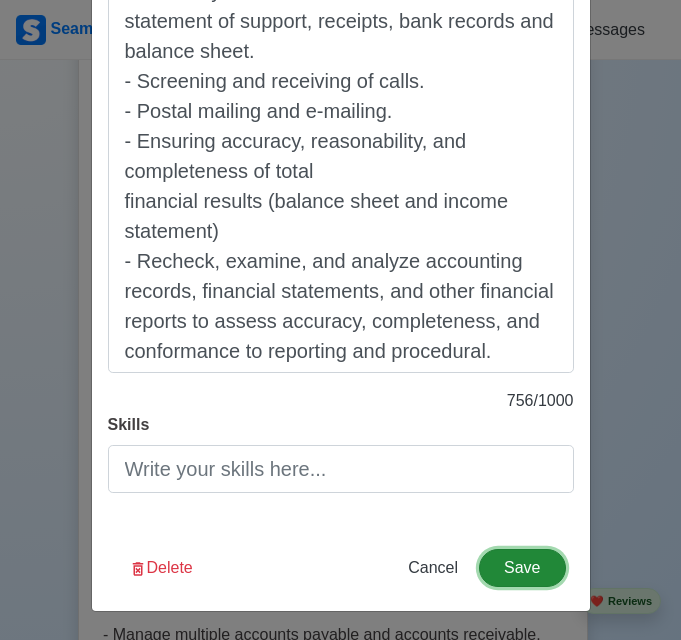 click on "Save" at bounding box center [522, 568] 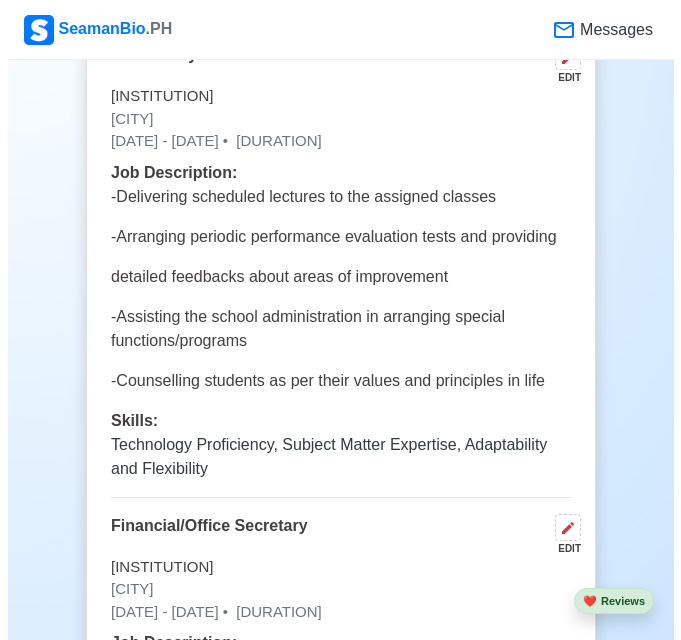 scroll, scrollTop: 3400, scrollLeft: 0, axis: vertical 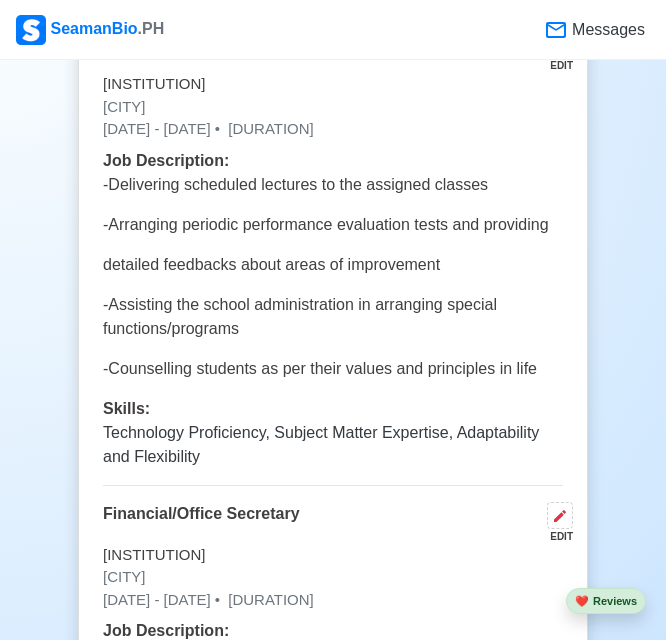 click on "Jun 01 2015 - Jul 30 2020 •   5 yrs 1 mo 29 days" at bounding box center [333, 129] 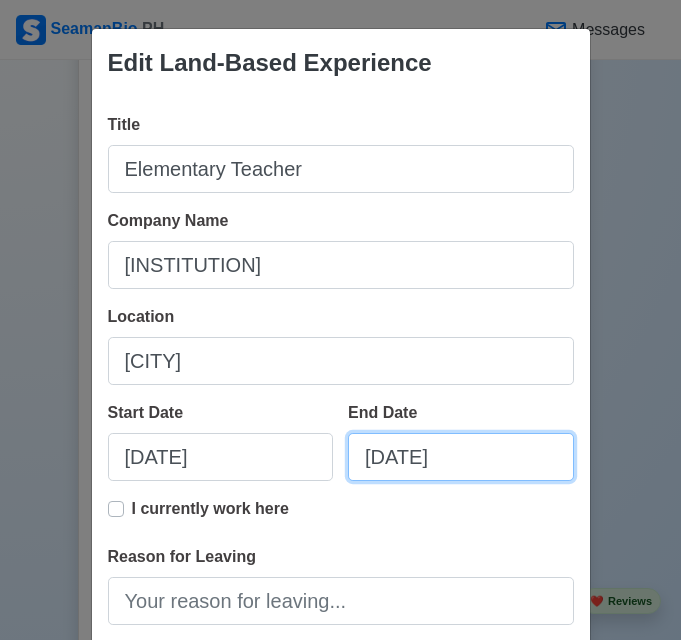 click on "07/30/2020" at bounding box center (461, 457) 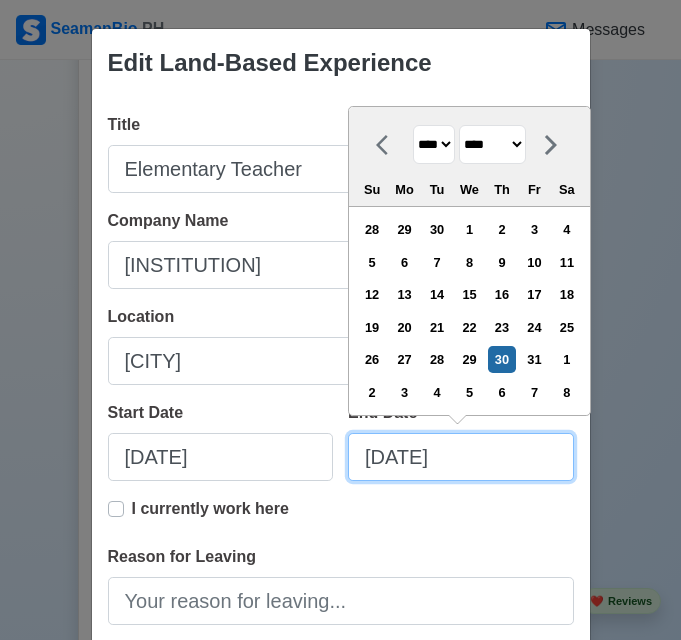 drag, startPoint x: 405, startPoint y: 467, endPoint x: 384, endPoint y: 462, distance: 21.587032 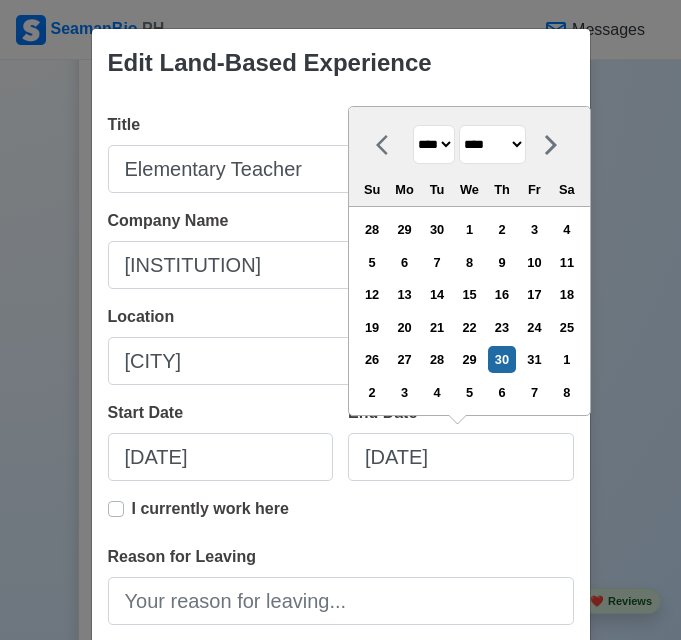 click on "******* ******** ***** ***** *** **** **** ****** ********* ******* ******** ********" at bounding box center [492, 144] 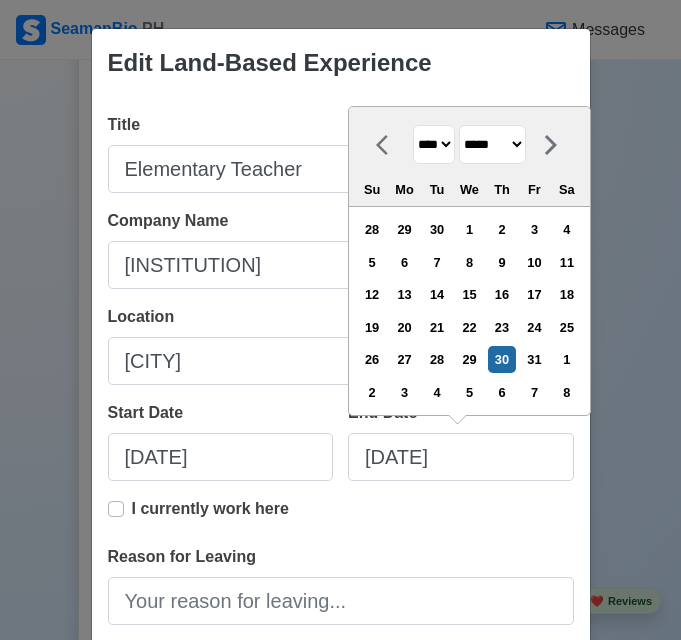 click on "******* ******** ***** ***** *** **** **** ****** ********* ******* ******** ********" at bounding box center (492, 144) 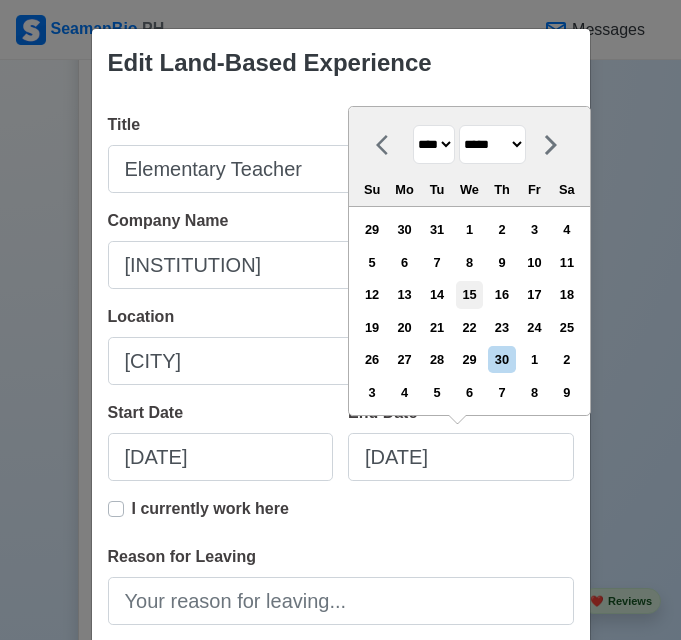 click on "15" at bounding box center (469, 294) 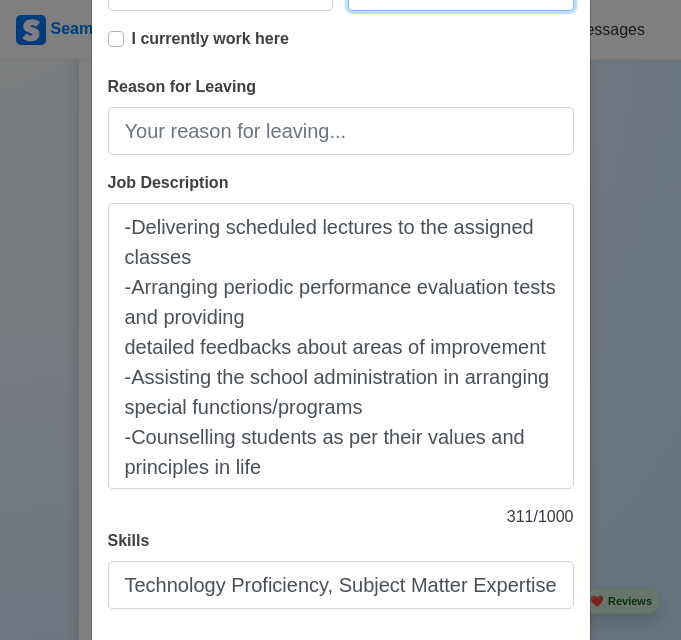 scroll, scrollTop: 186, scrollLeft: 0, axis: vertical 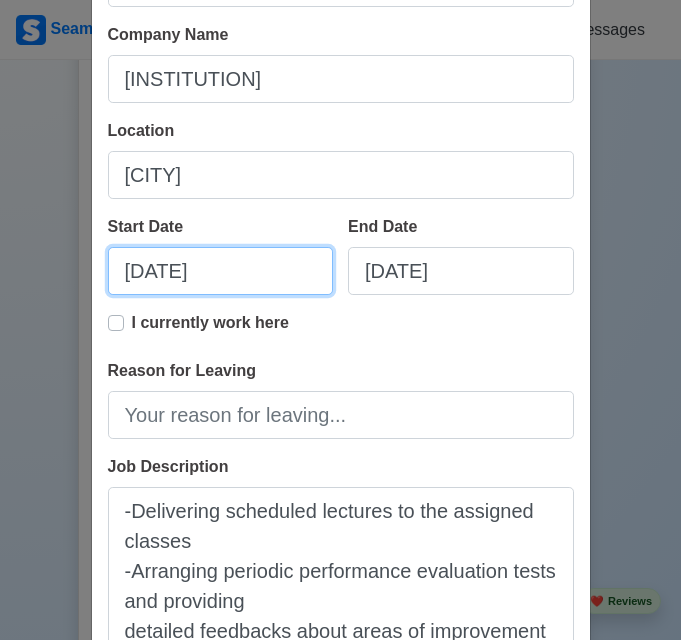 click on "06/01/2015" at bounding box center (221, 271) 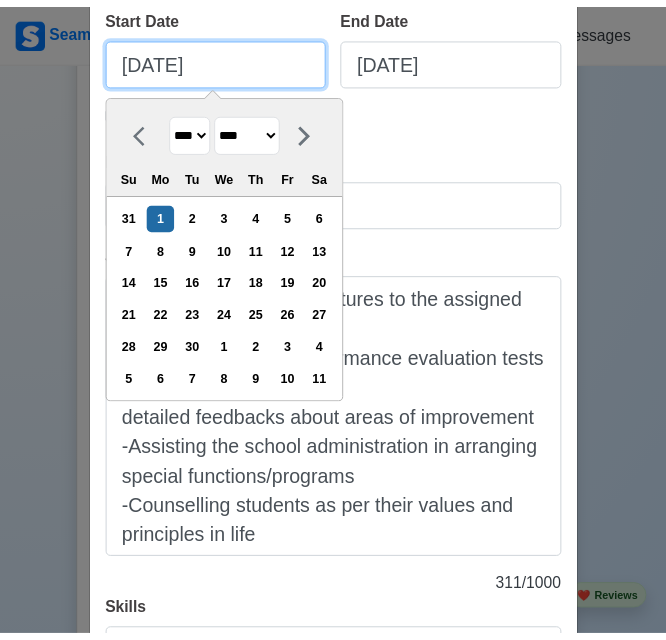 scroll, scrollTop: 586, scrollLeft: 0, axis: vertical 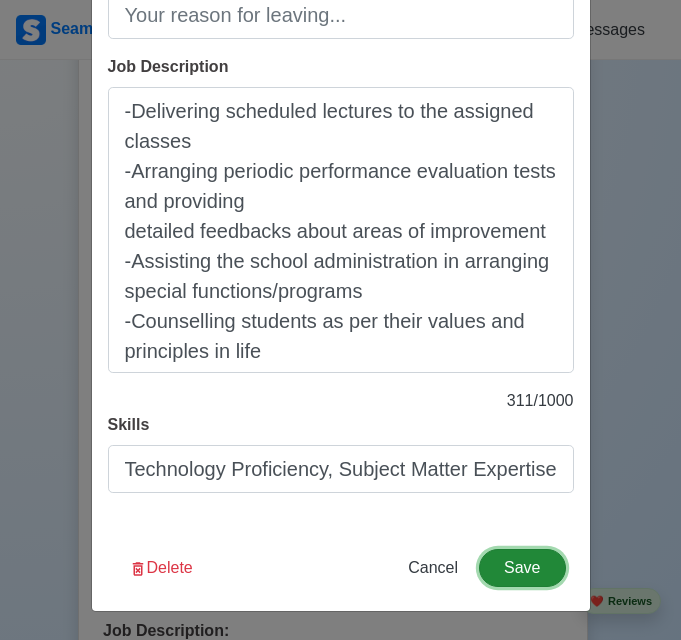 click on "Save" at bounding box center (522, 568) 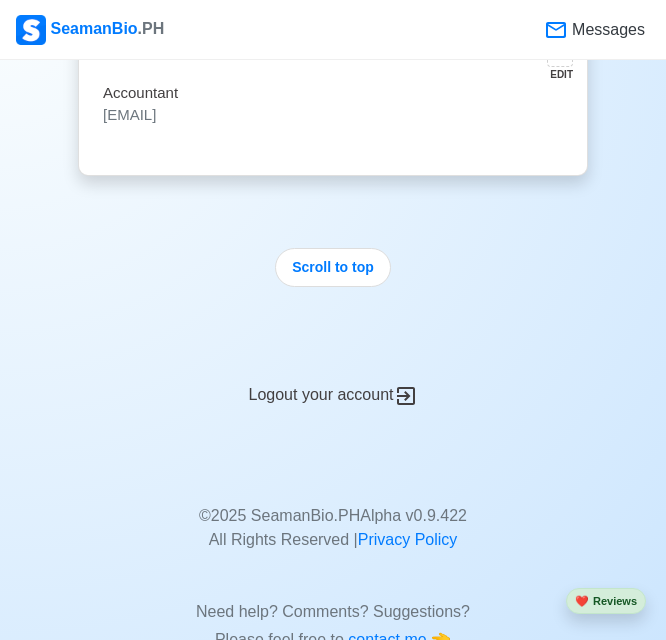 scroll, scrollTop: 5031, scrollLeft: 0, axis: vertical 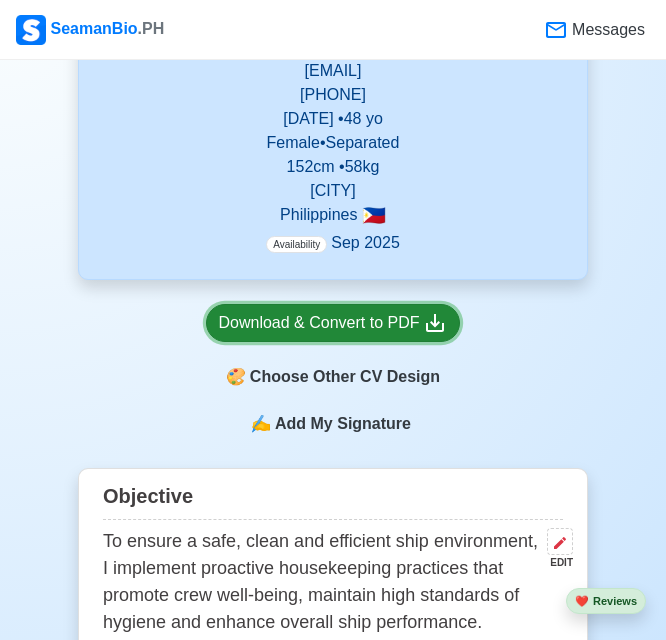 click on "Download & Convert to PDF" at bounding box center [333, 323] 